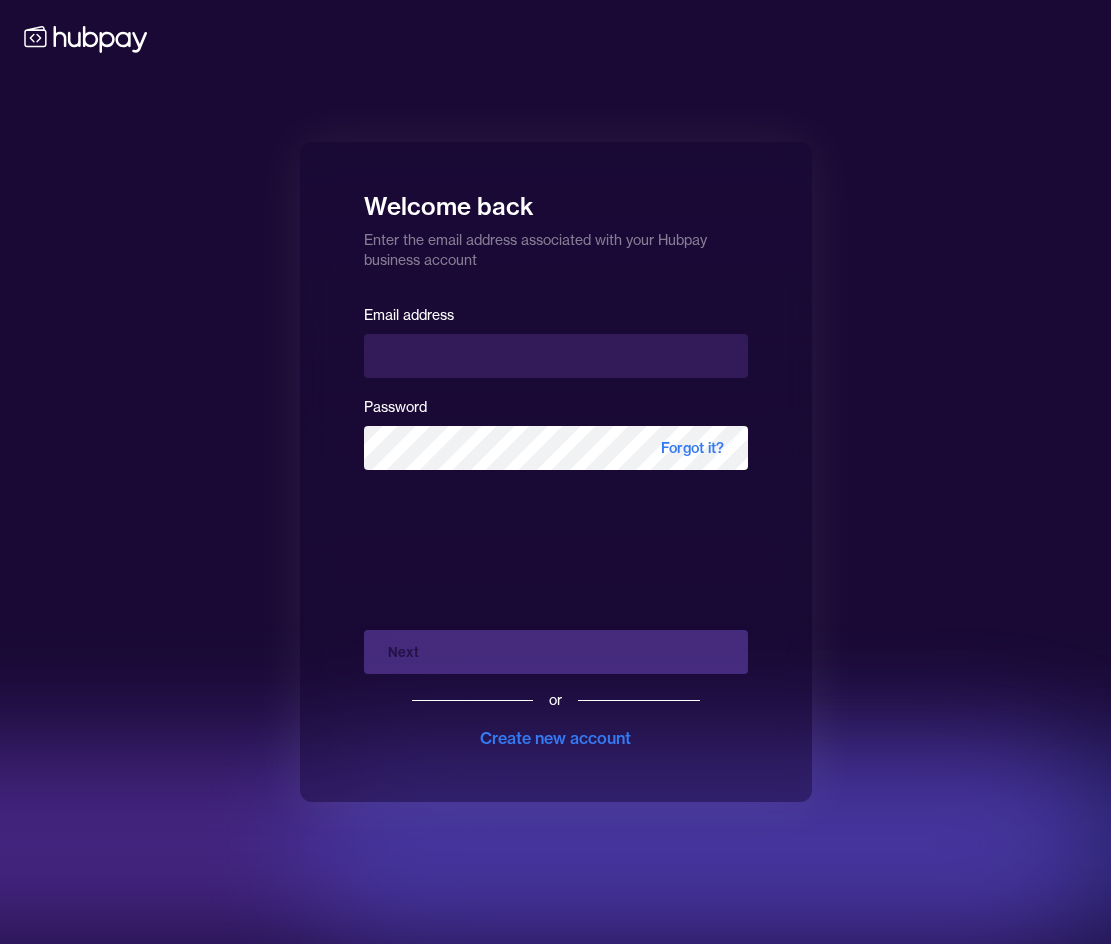click at bounding box center (556, 356) 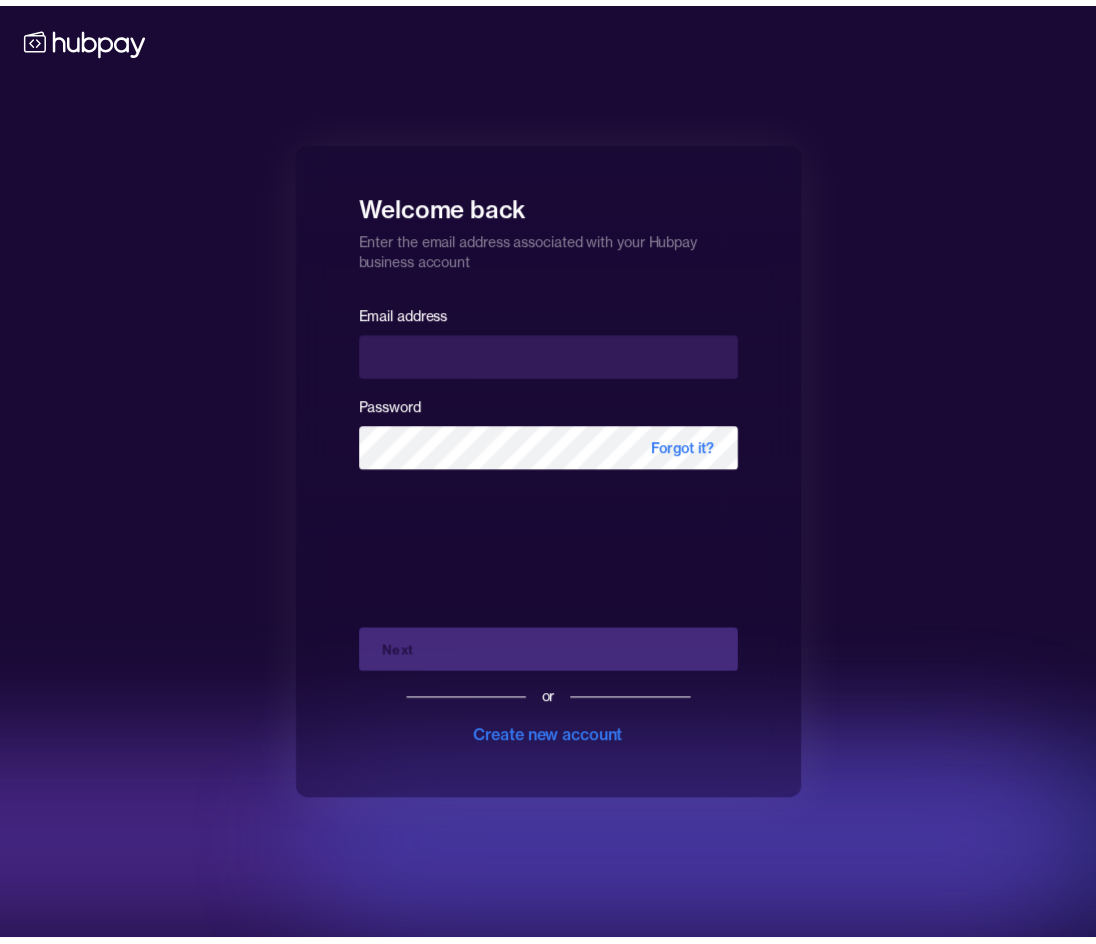 scroll, scrollTop: 0, scrollLeft: 0, axis: both 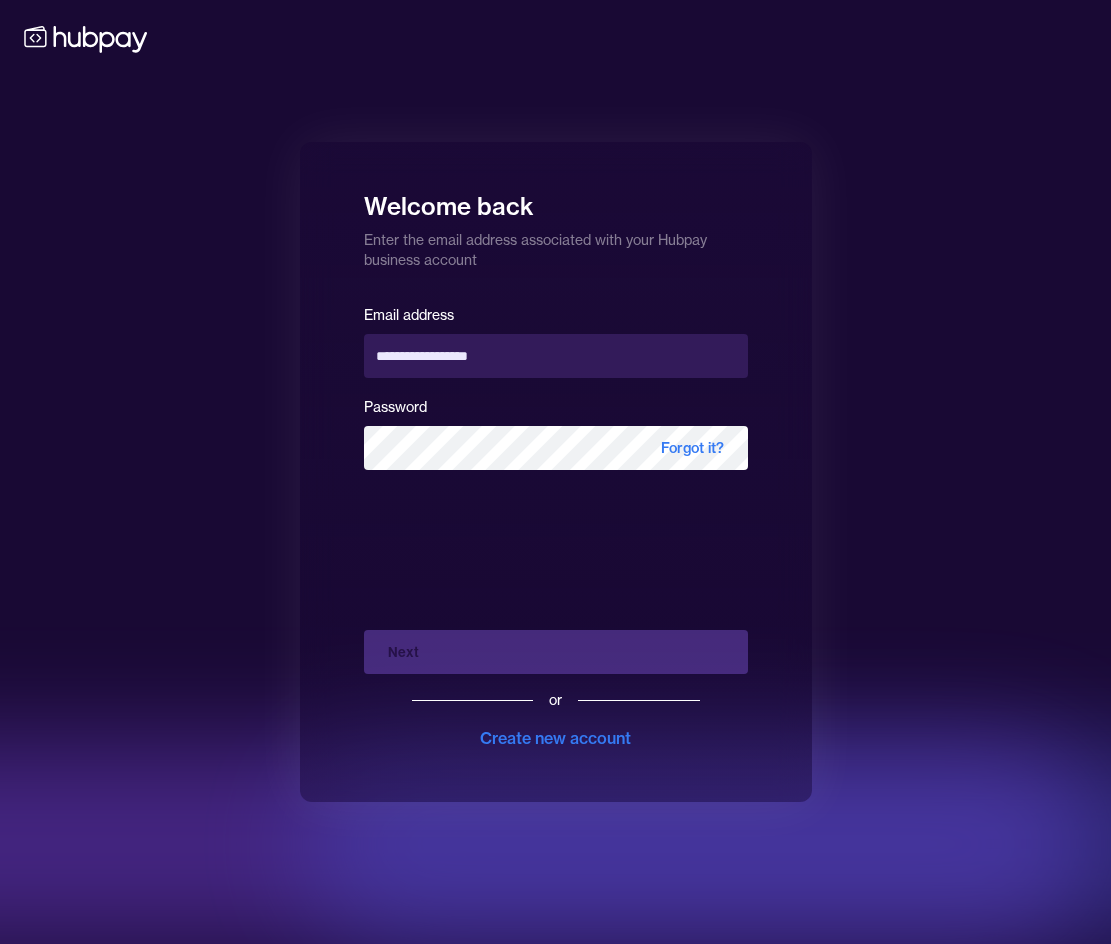 type on "**********" 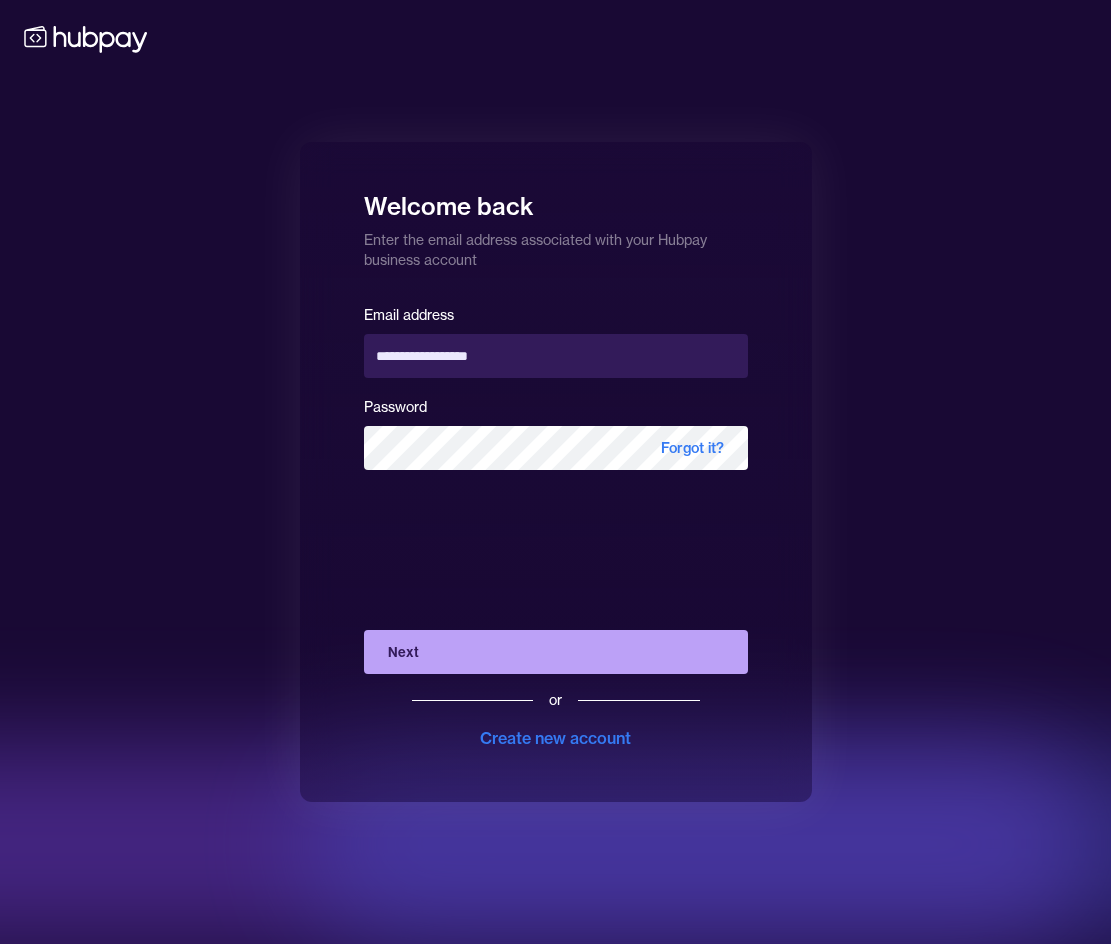 click on "Next" at bounding box center (556, 652) 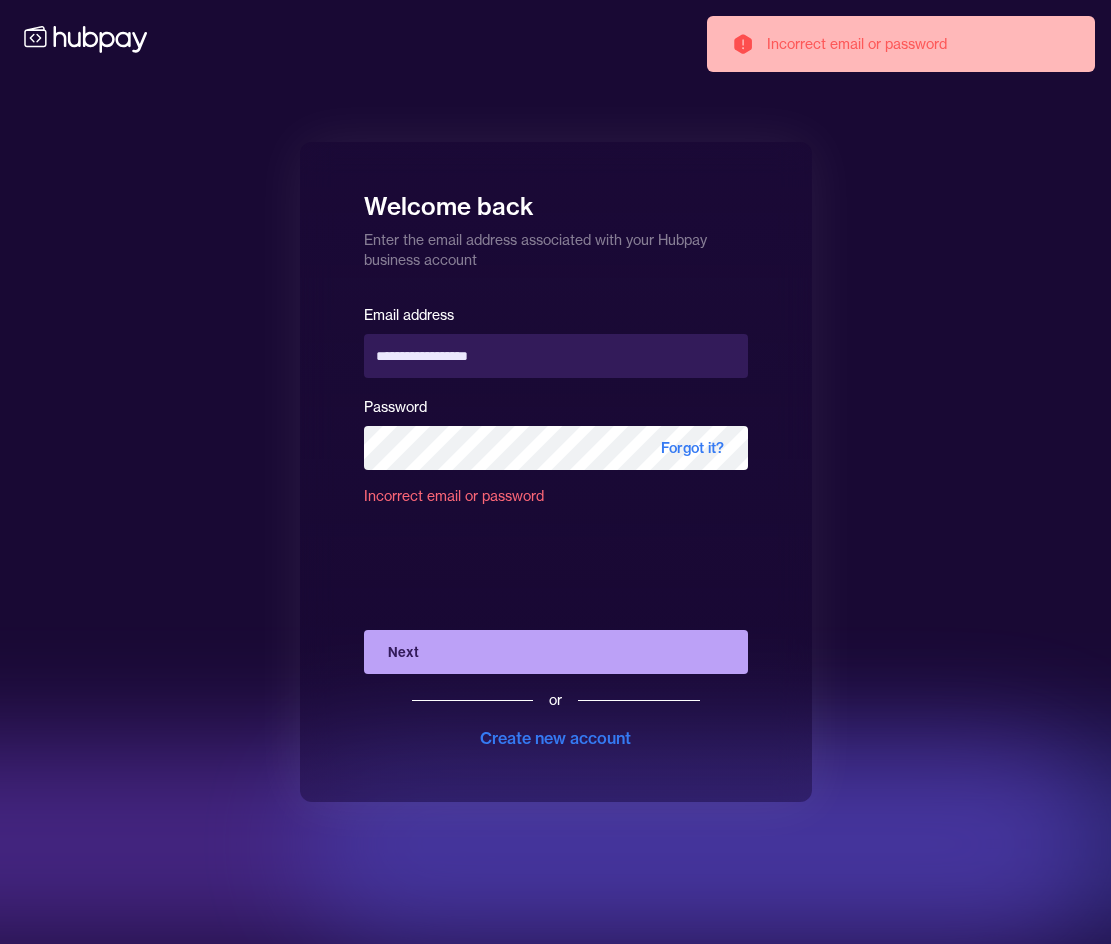 click on "Incorrect email or password" at bounding box center [556, 504] 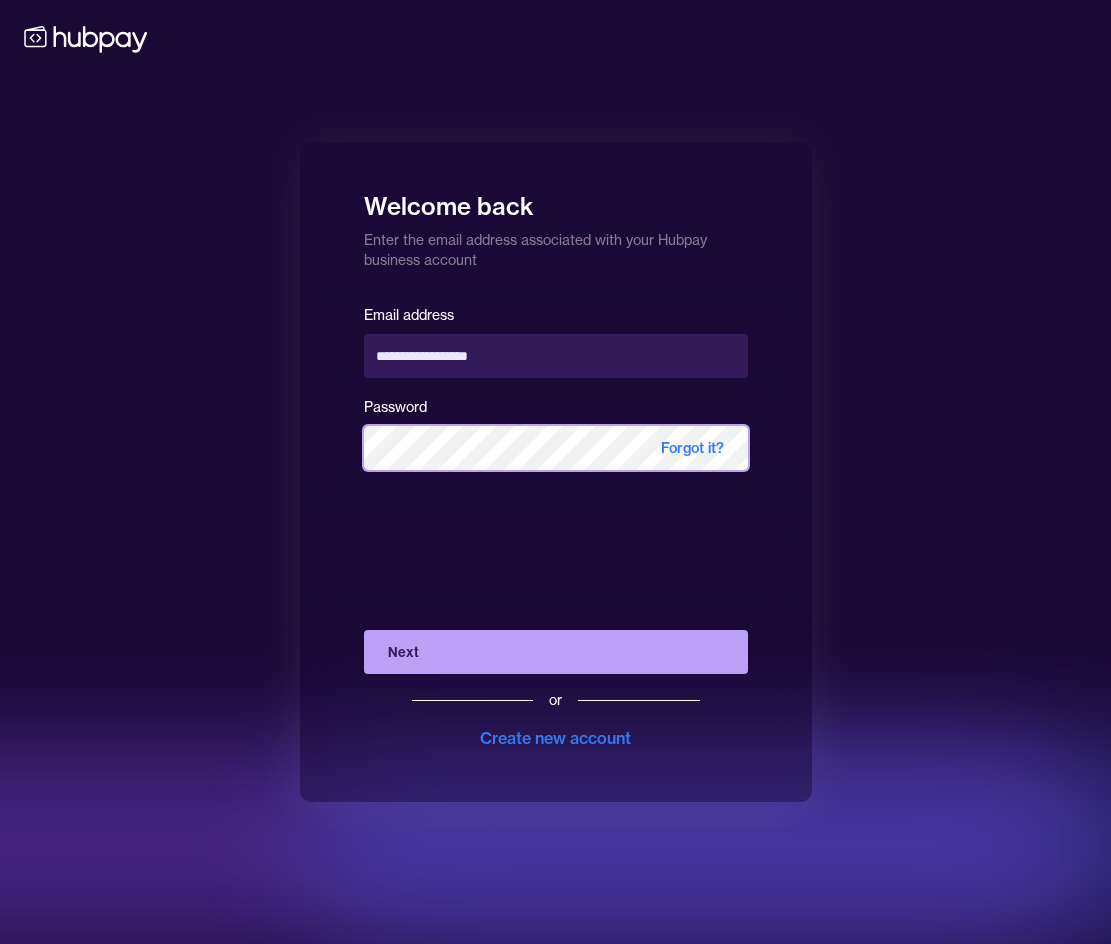 click on "**********" at bounding box center (555, 472) 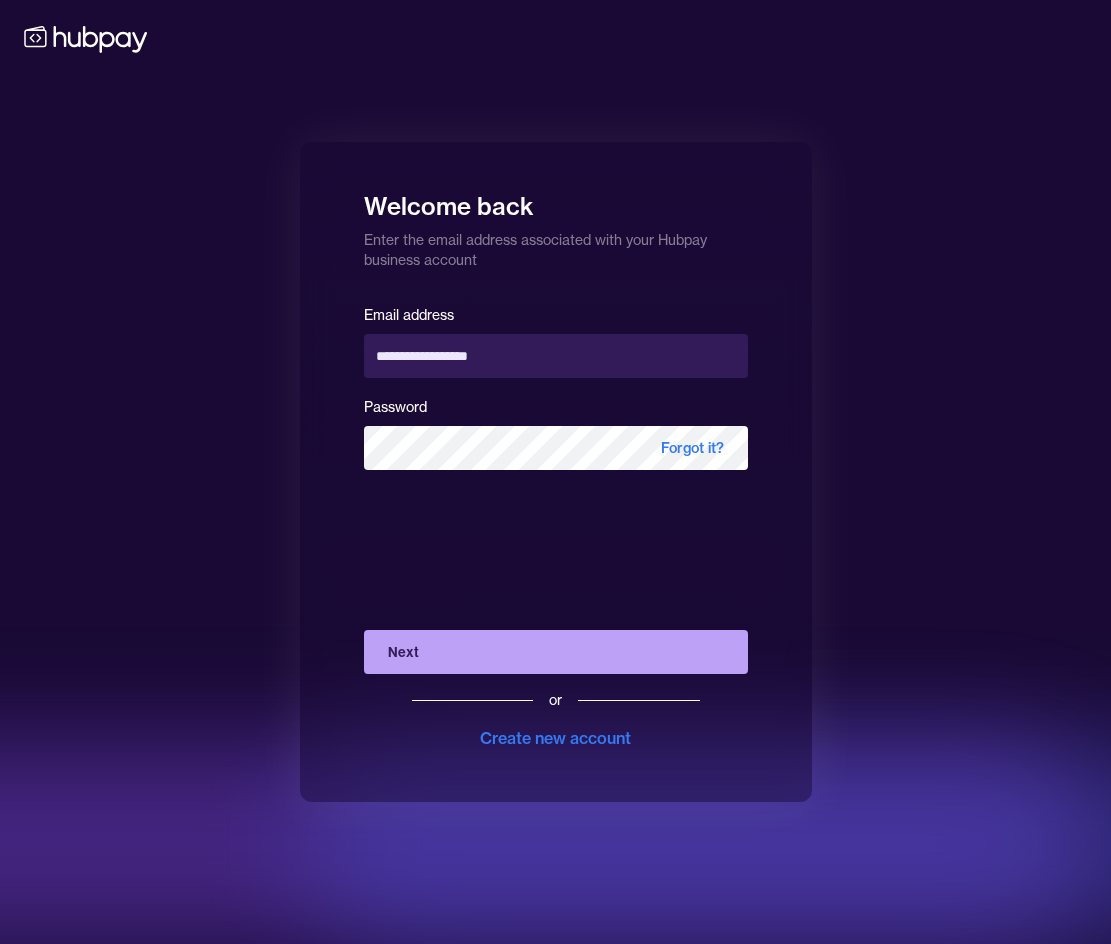 click on "Next" at bounding box center [556, 652] 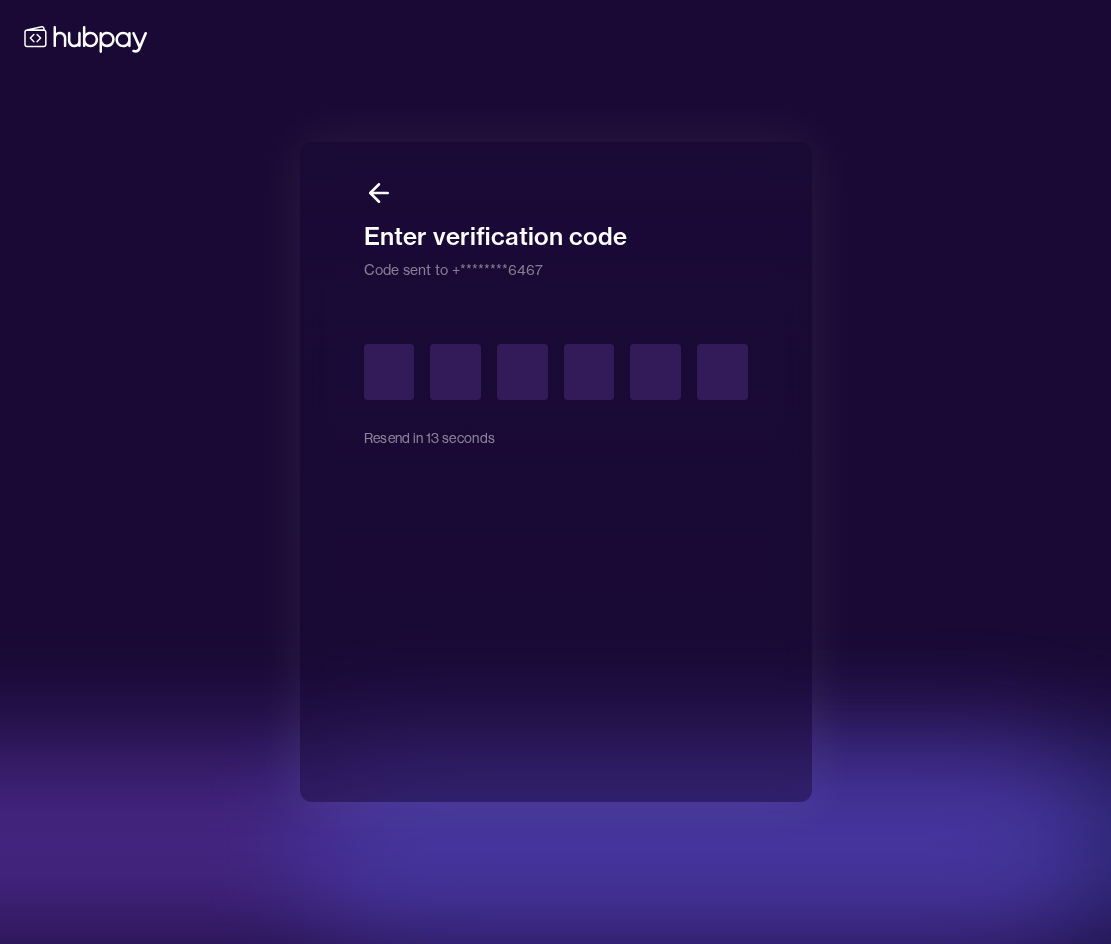 type on "*" 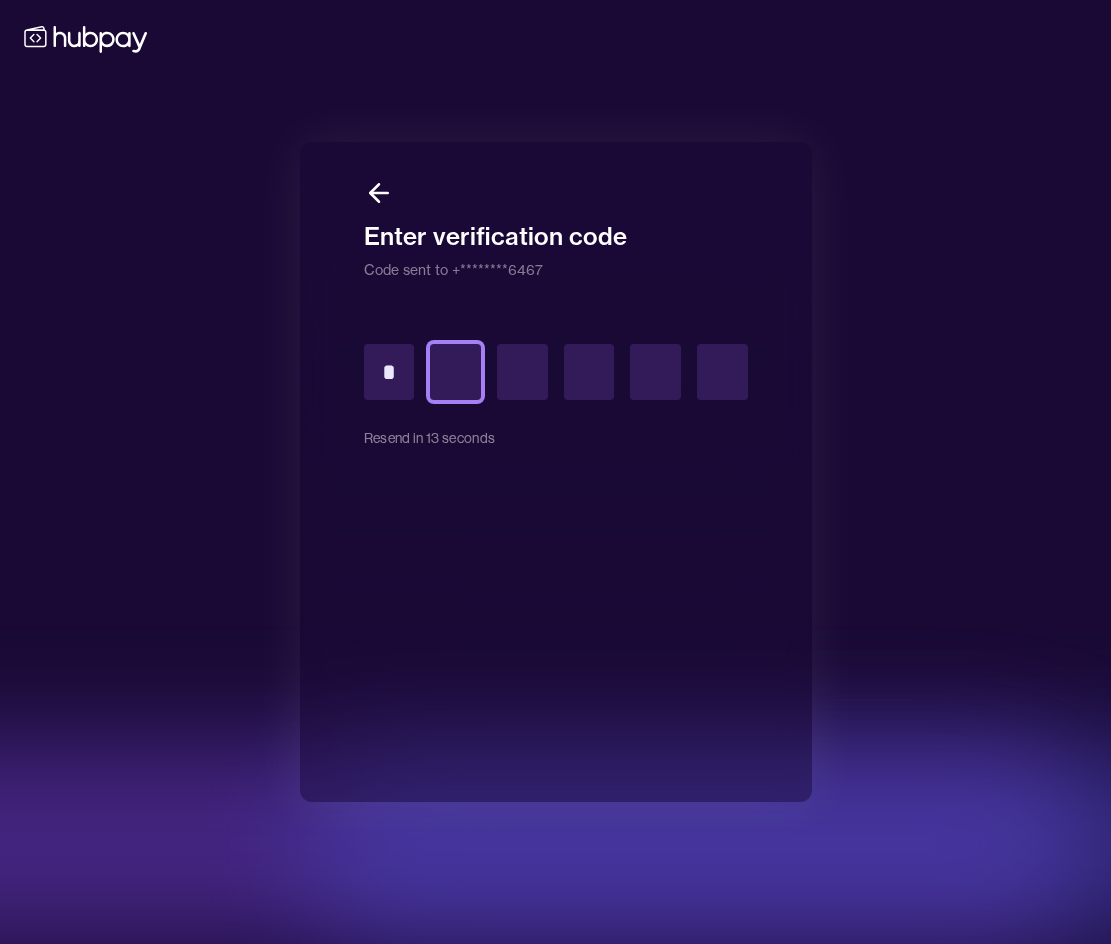 type on "*" 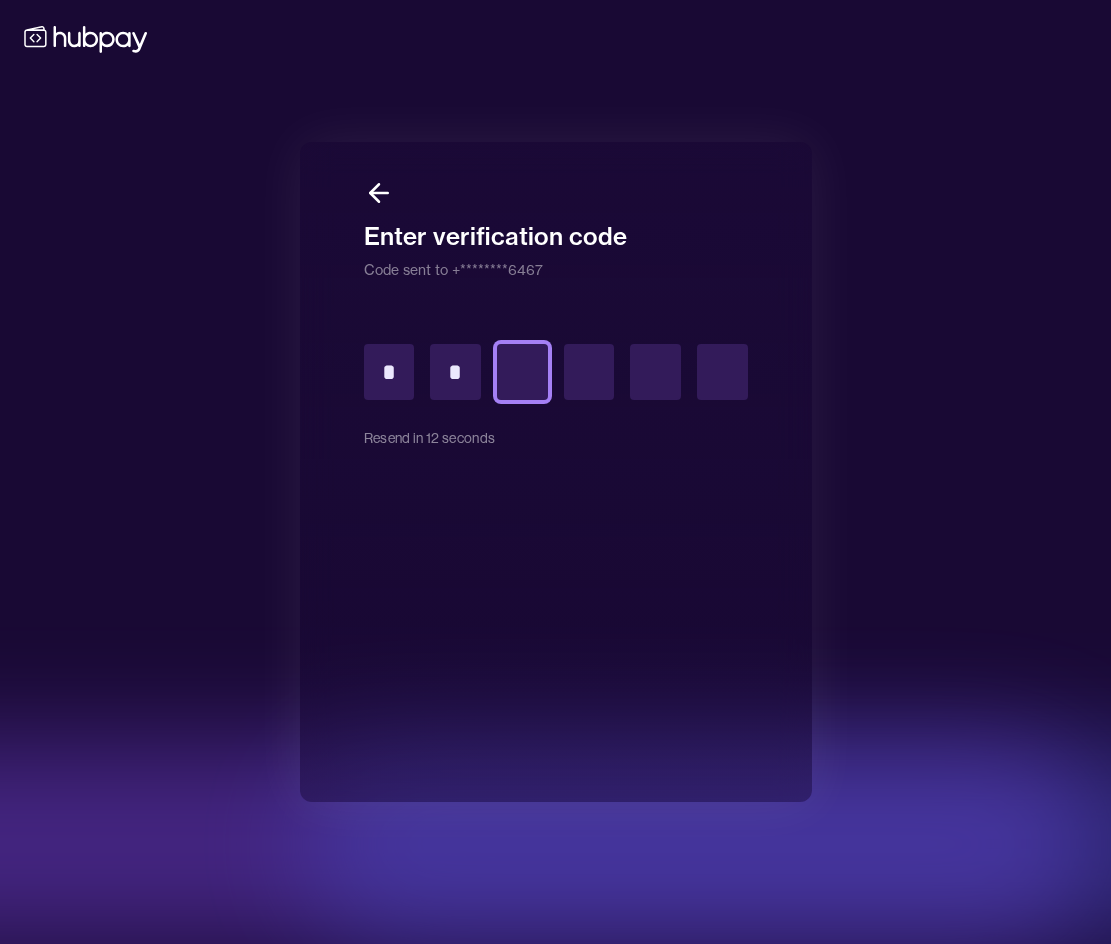 type on "*" 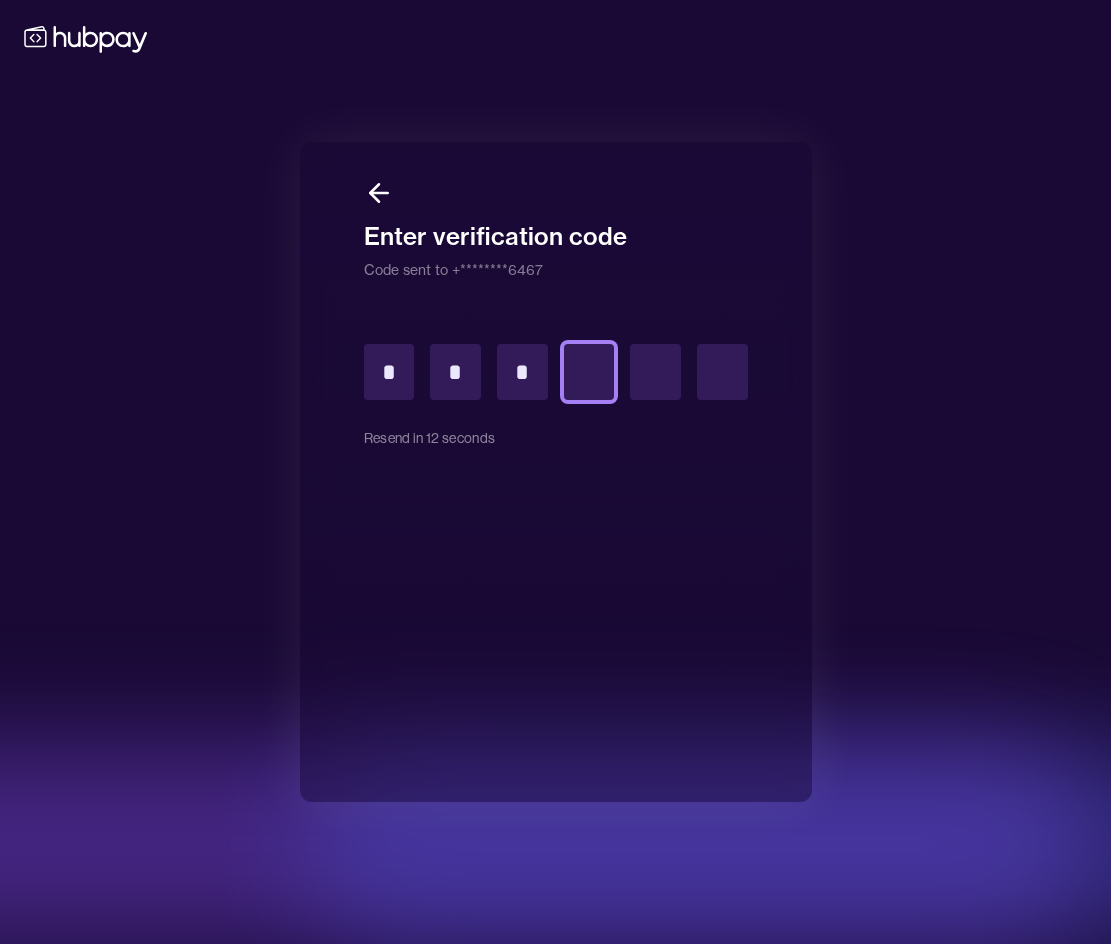 type on "*" 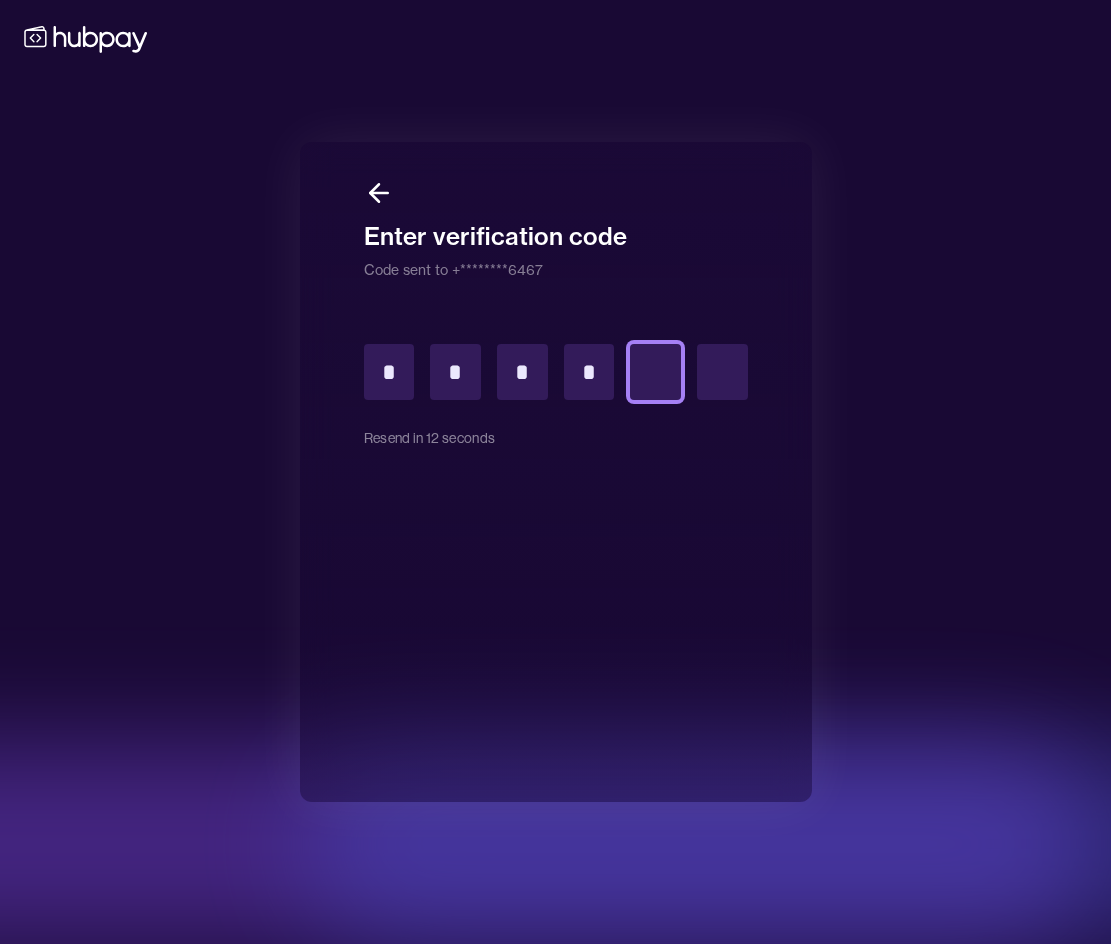 type on "*" 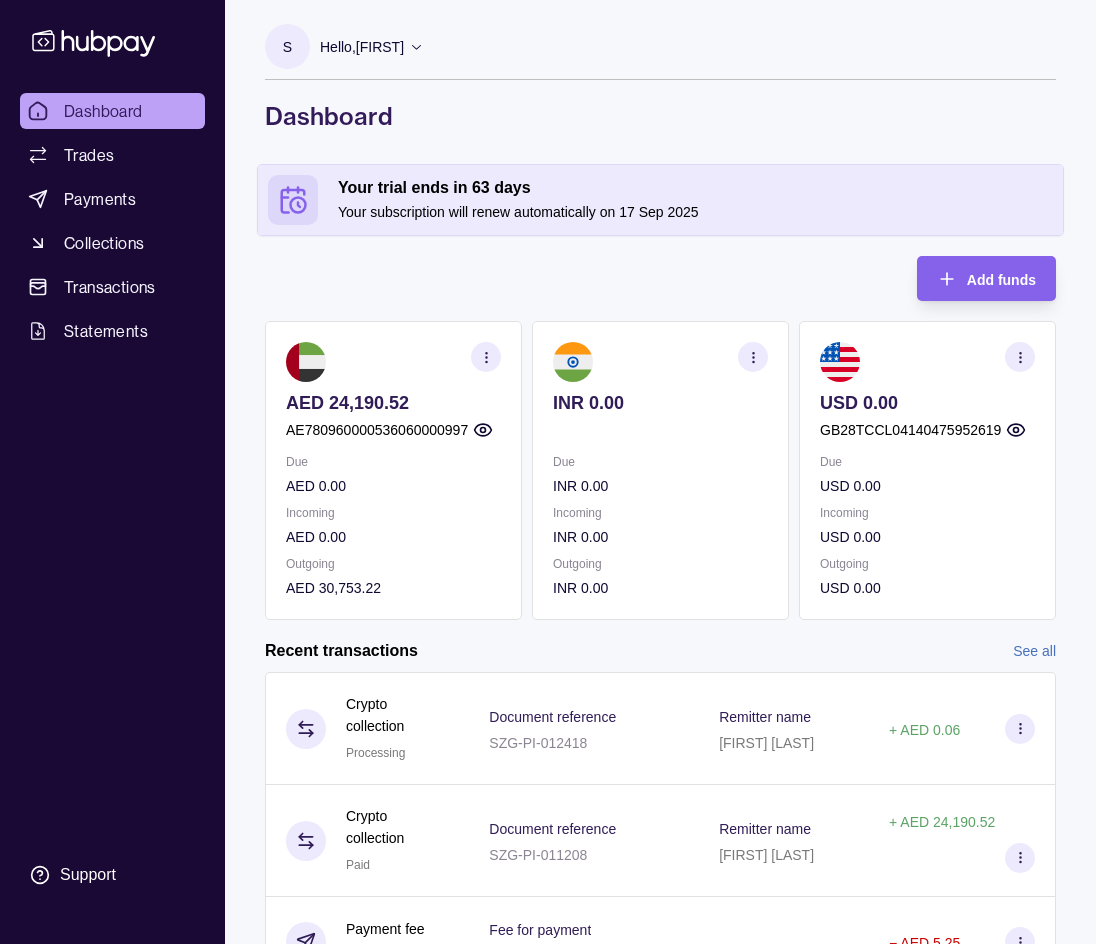 click on "Add funds AED 24,190.52 AE780960000536060000997 Due AED 0.00 Incoming AED 0.00 Outgoing AED 30,753.22 INR 0.00                                                                                                               Due INR 0.00 Incoming INR 0.00 Outgoing INR 0.00 USD 0.00 GB28TCCL04140475952619 Due USD 0.00 Incoming USD 0.00 Outgoing USD 0.00 Request new currencies Recent transactions See all Details Amount Crypto collection Processing Document reference SZG-PI-012418 Remitter name [FIRST] [LAST] +   AED 0.06 Crypto collection Paid Document reference SZG-PI-011208 Remitter name [FIRST] [LAST] +   AED 24,190.52 Payment fee Paid Fee for payment AP-B7Y9-BN2T −   AED 5.25 Payment Processing S Z G Corporate Services LLC AE860030013222635920001 Invoice/Document ID SZGPI012340 −   AED 30,753.22 Payment fee Failed Fee for payment AP-K3HD-YQ2A −   AED 5.25" at bounding box center (660, 745) 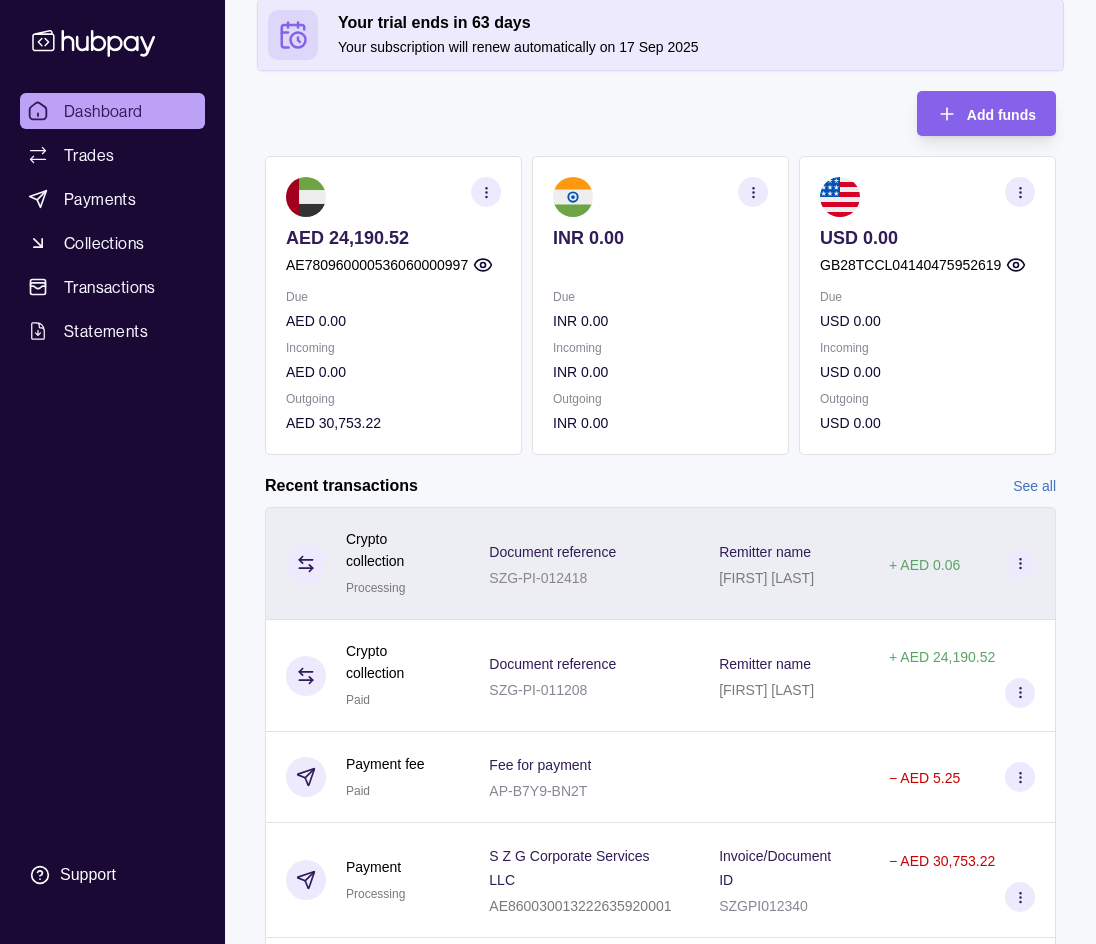 scroll, scrollTop: 200, scrollLeft: 0, axis: vertical 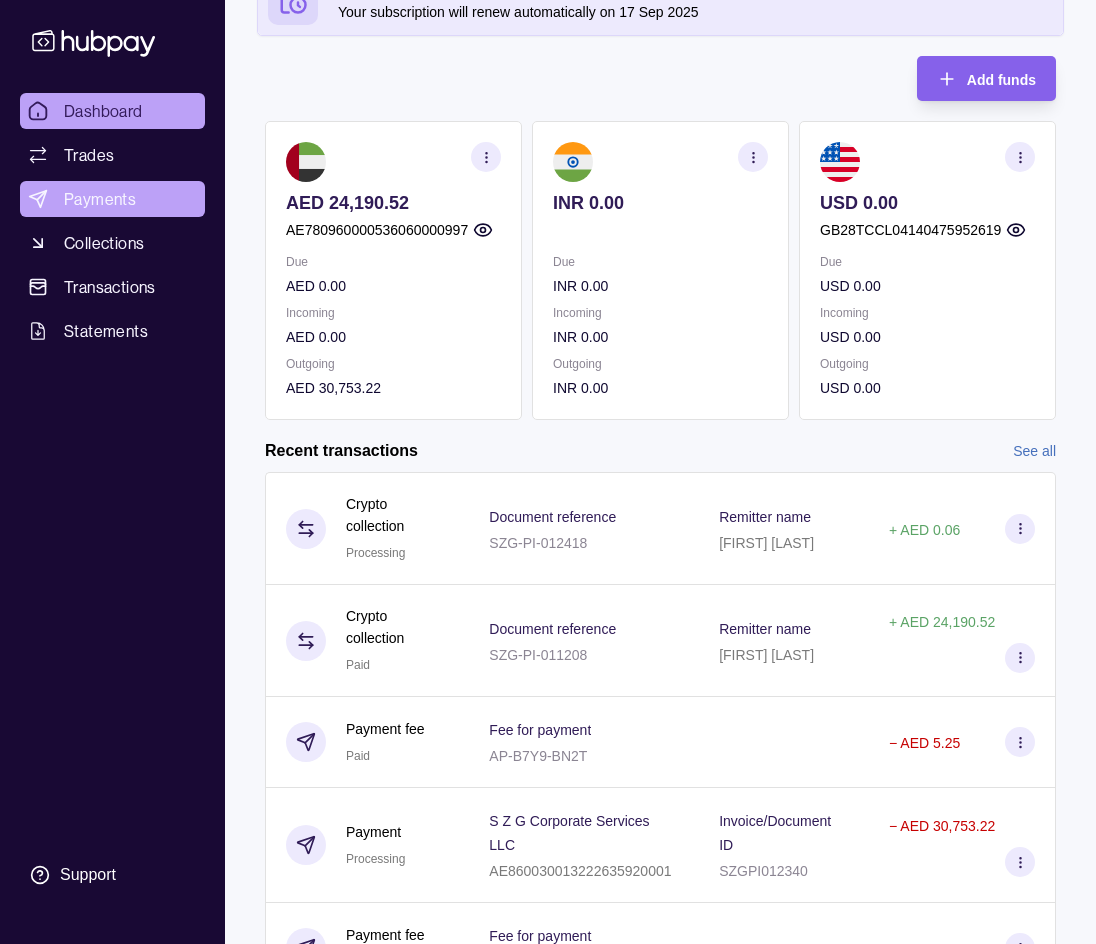 click on "Payments" at bounding box center (100, 199) 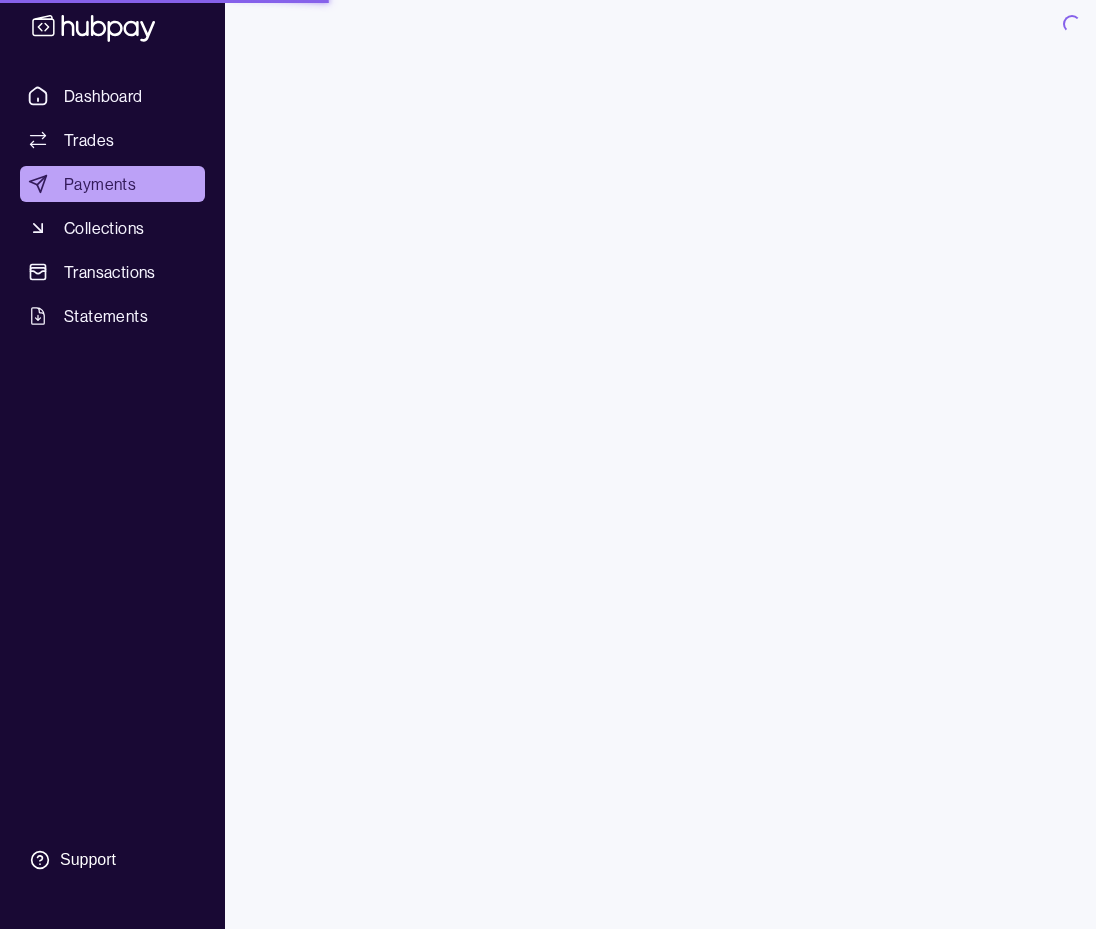 scroll, scrollTop: 0, scrollLeft: 0, axis: both 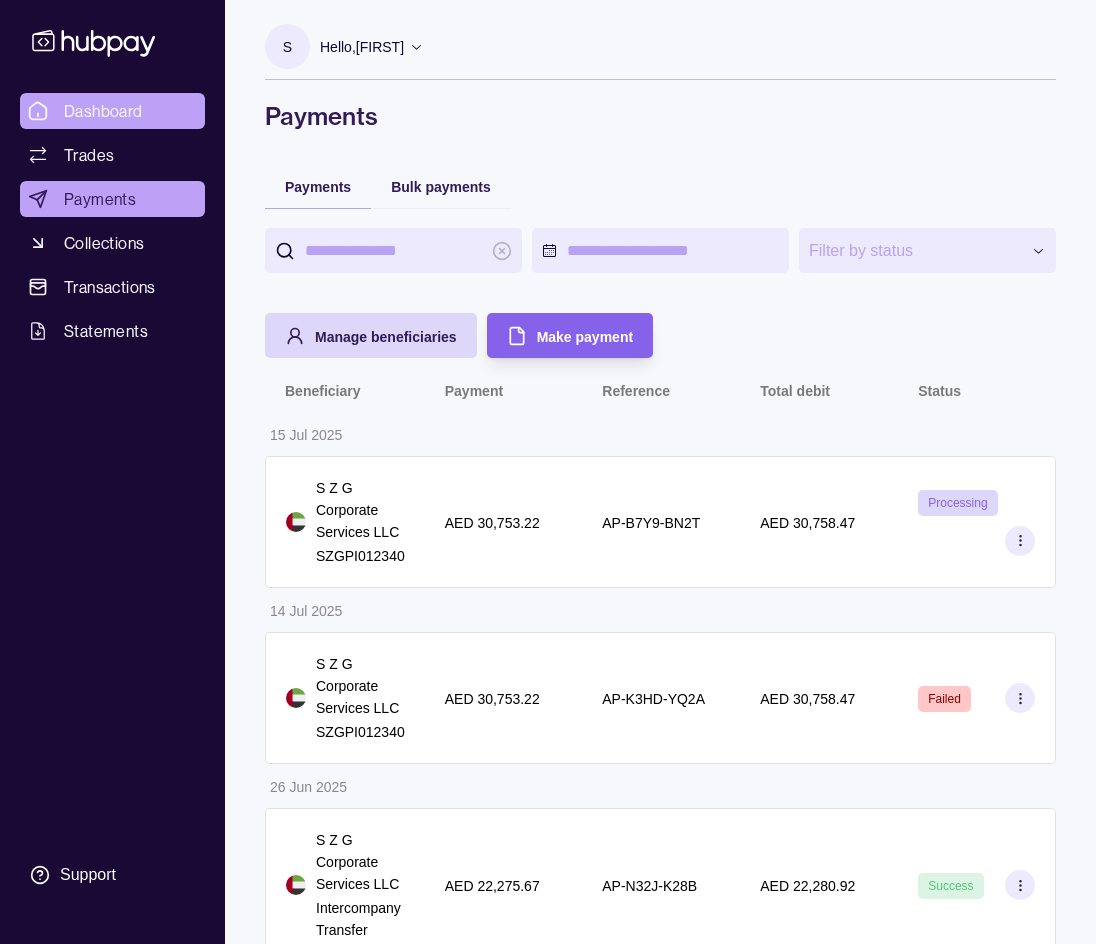 click on "Dashboard" at bounding box center [103, 111] 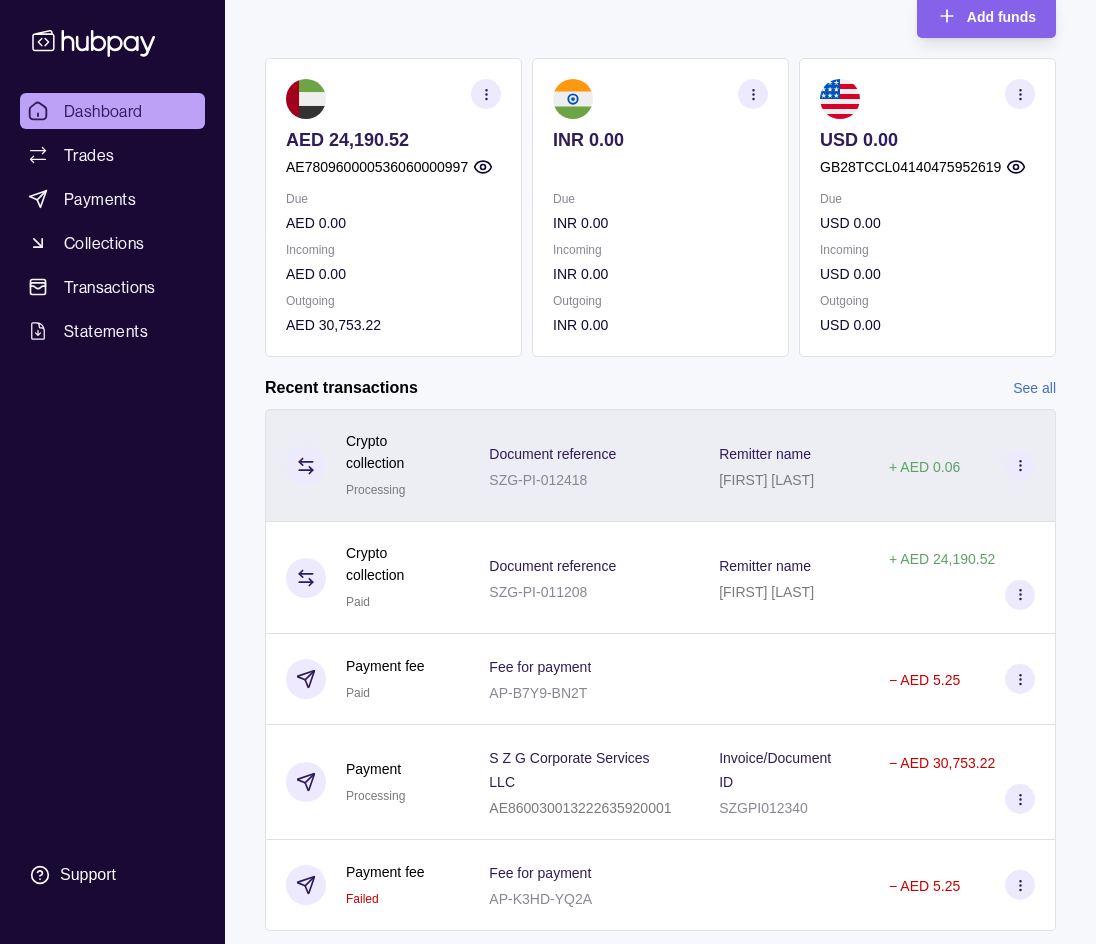 scroll, scrollTop: 314, scrollLeft: 0, axis: vertical 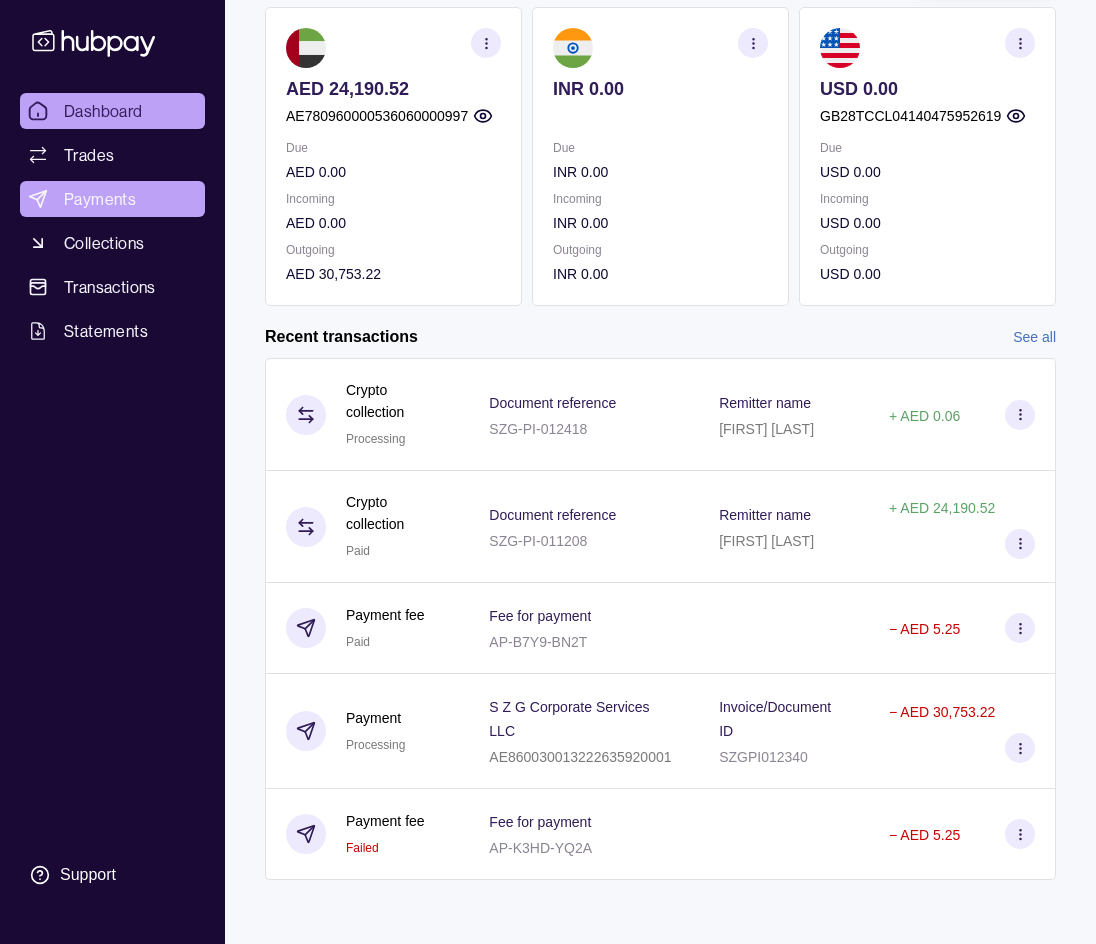 click on "Payments" at bounding box center (100, 199) 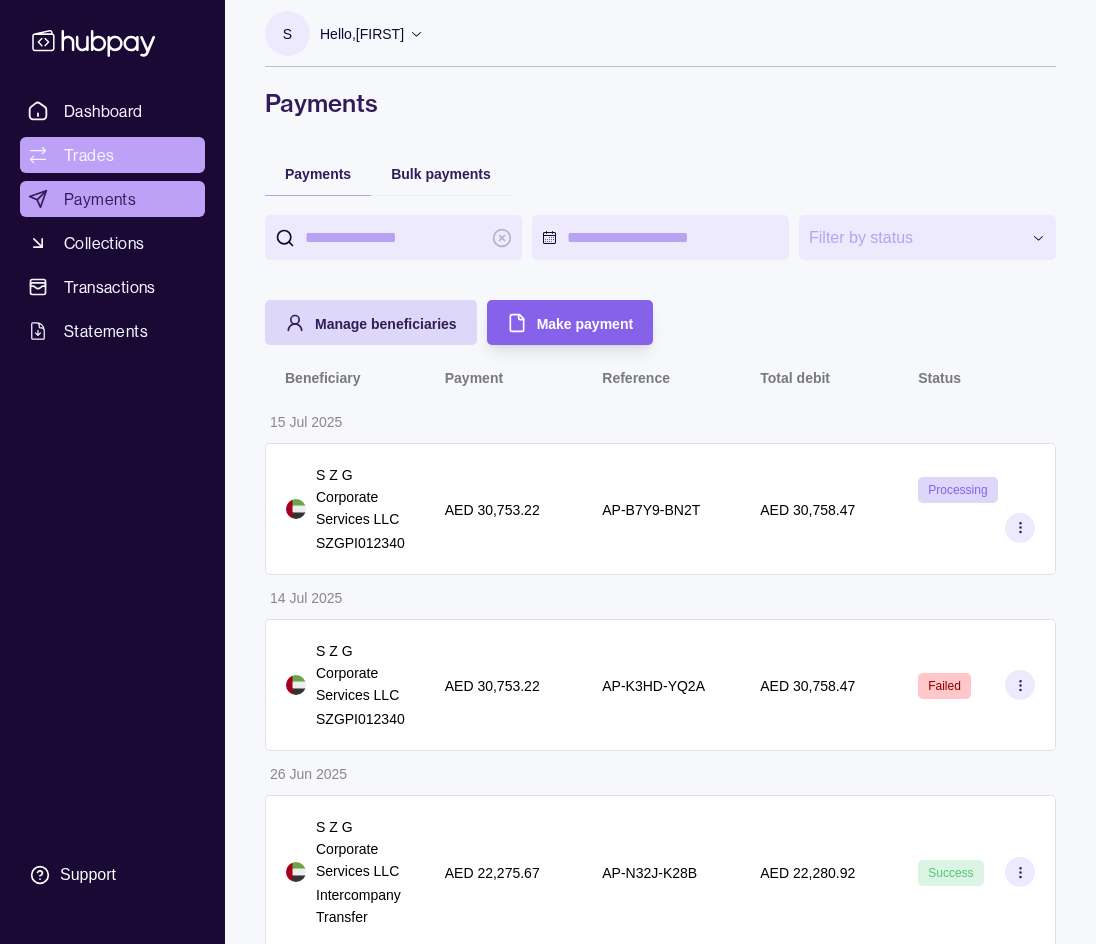 scroll, scrollTop: 0, scrollLeft: 0, axis: both 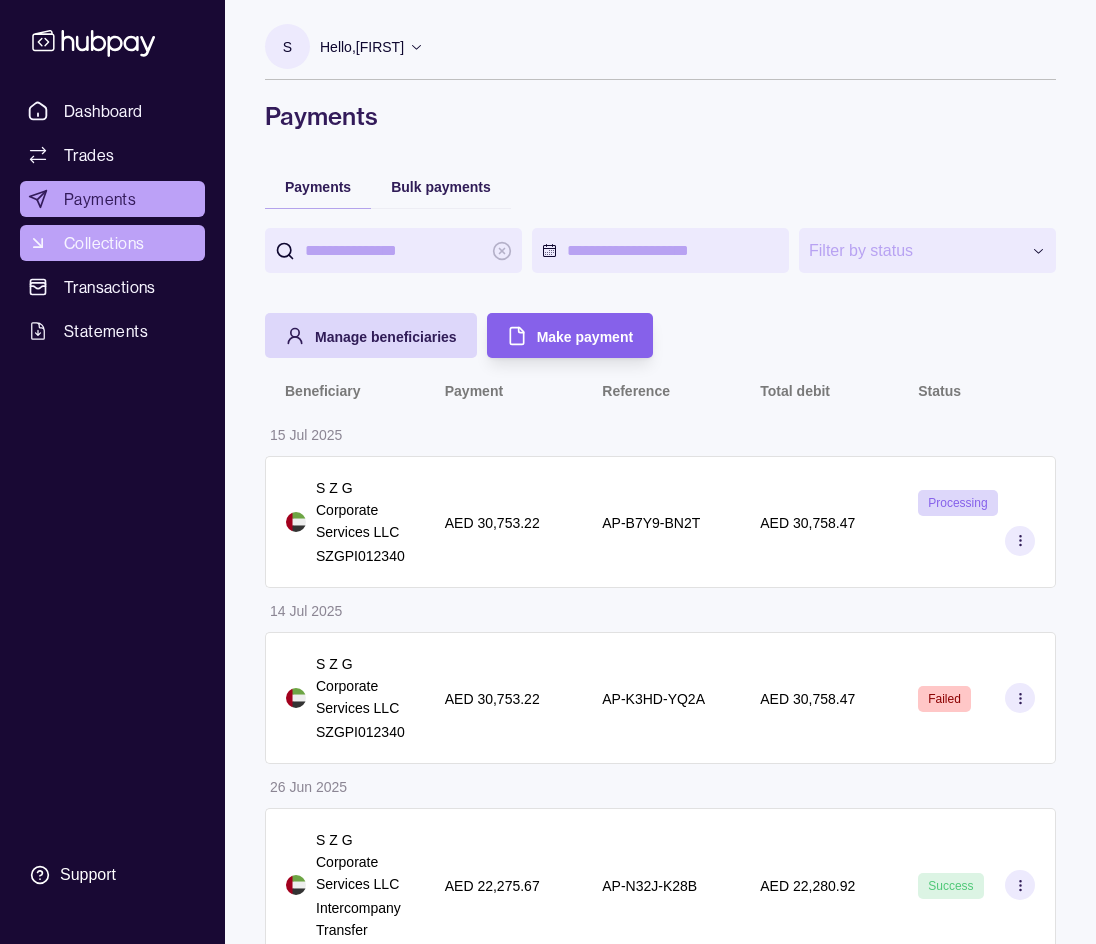 click on "Collections" at bounding box center [104, 243] 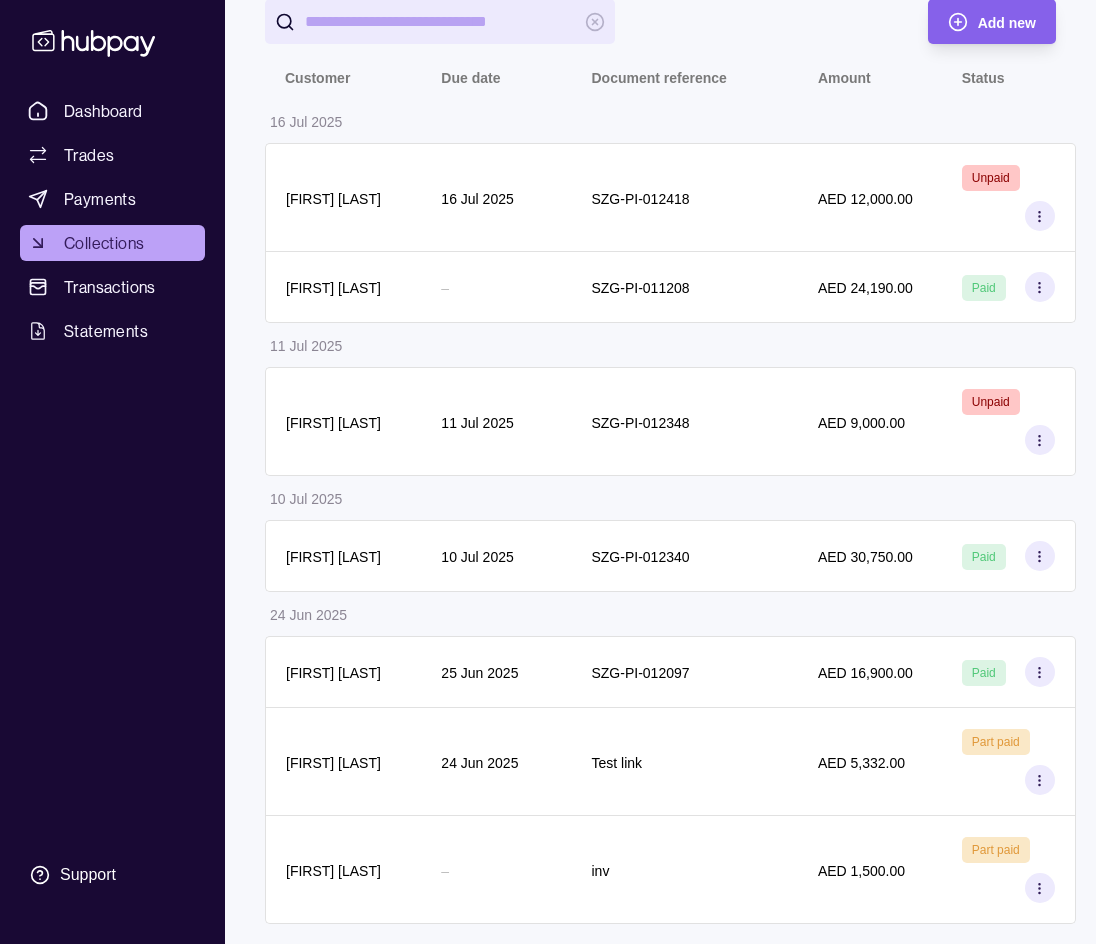 scroll, scrollTop: 247, scrollLeft: 0, axis: vertical 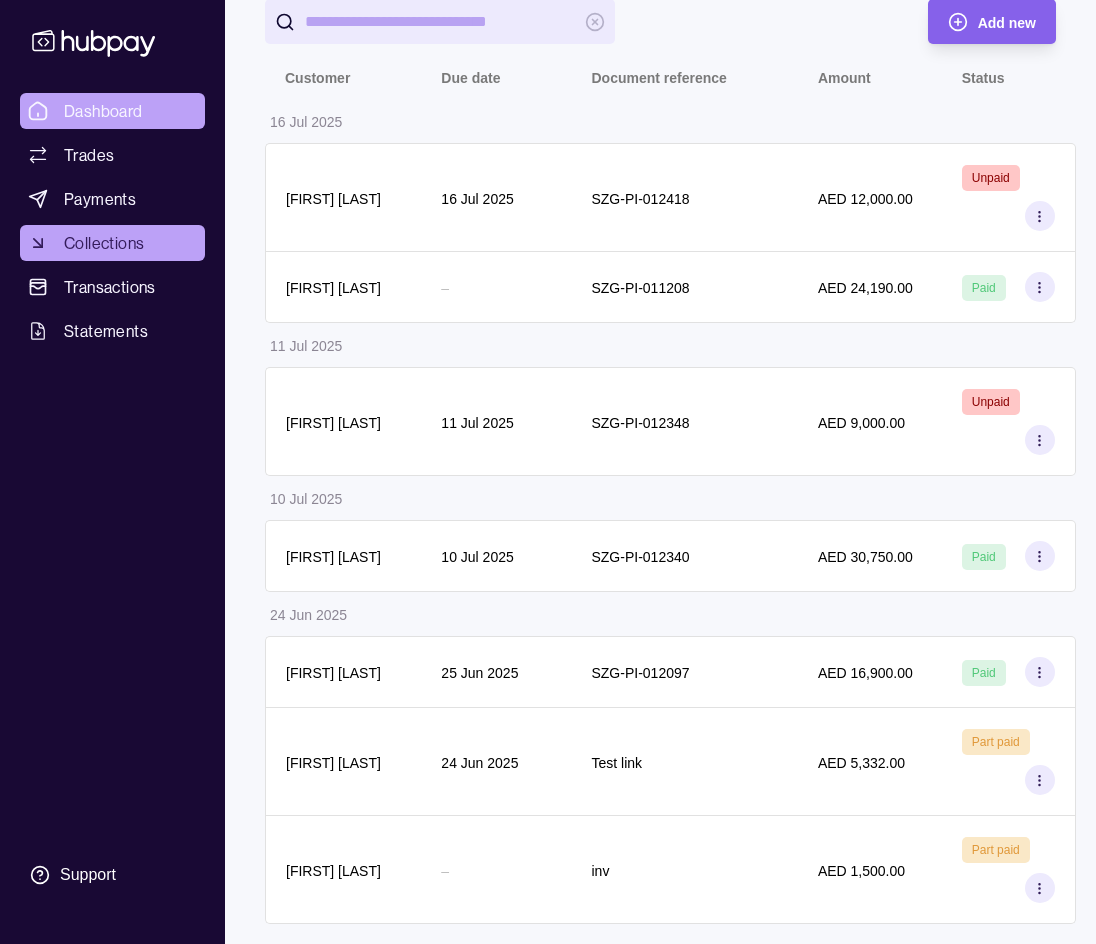 drag, startPoint x: 131, startPoint y: 113, endPoint x: 153, endPoint y: 119, distance: 22.803509 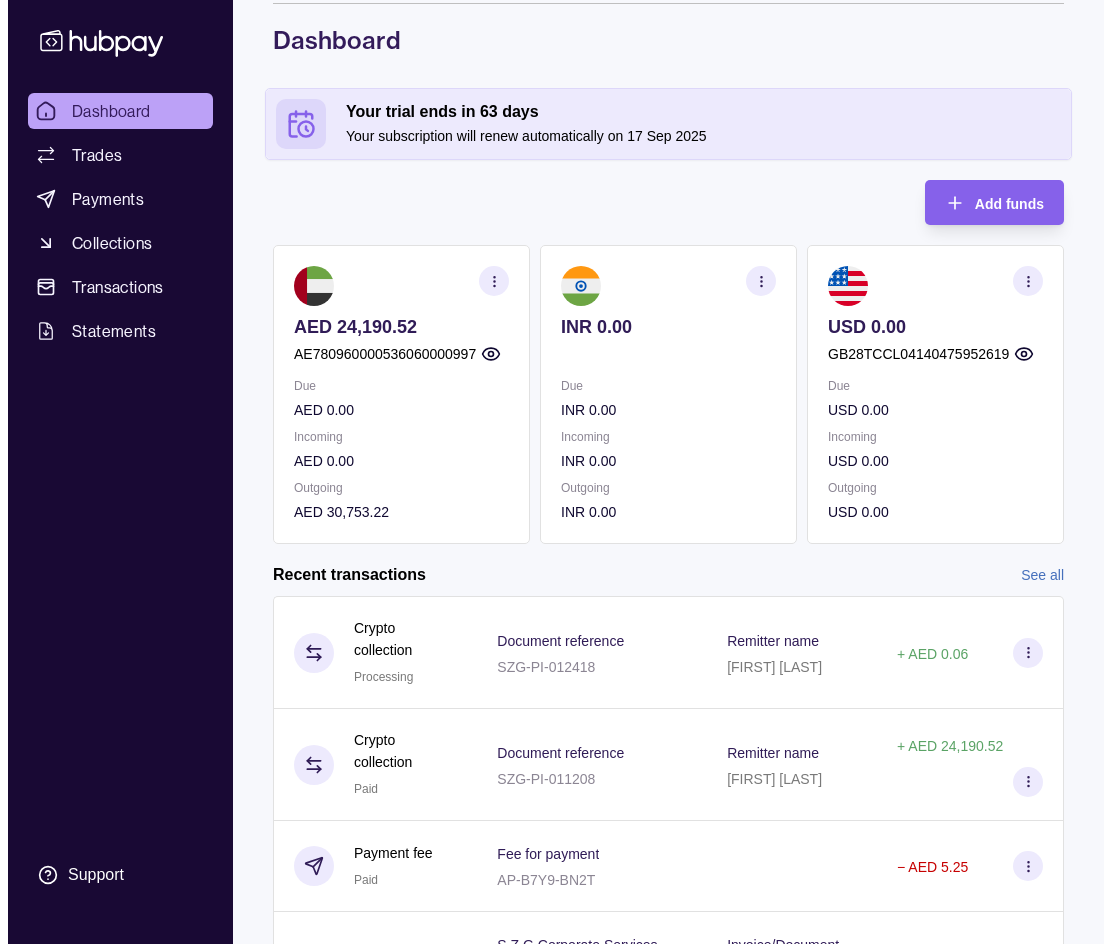 scroll, scrollTop: 0, scrollLeft: 0, axis: both 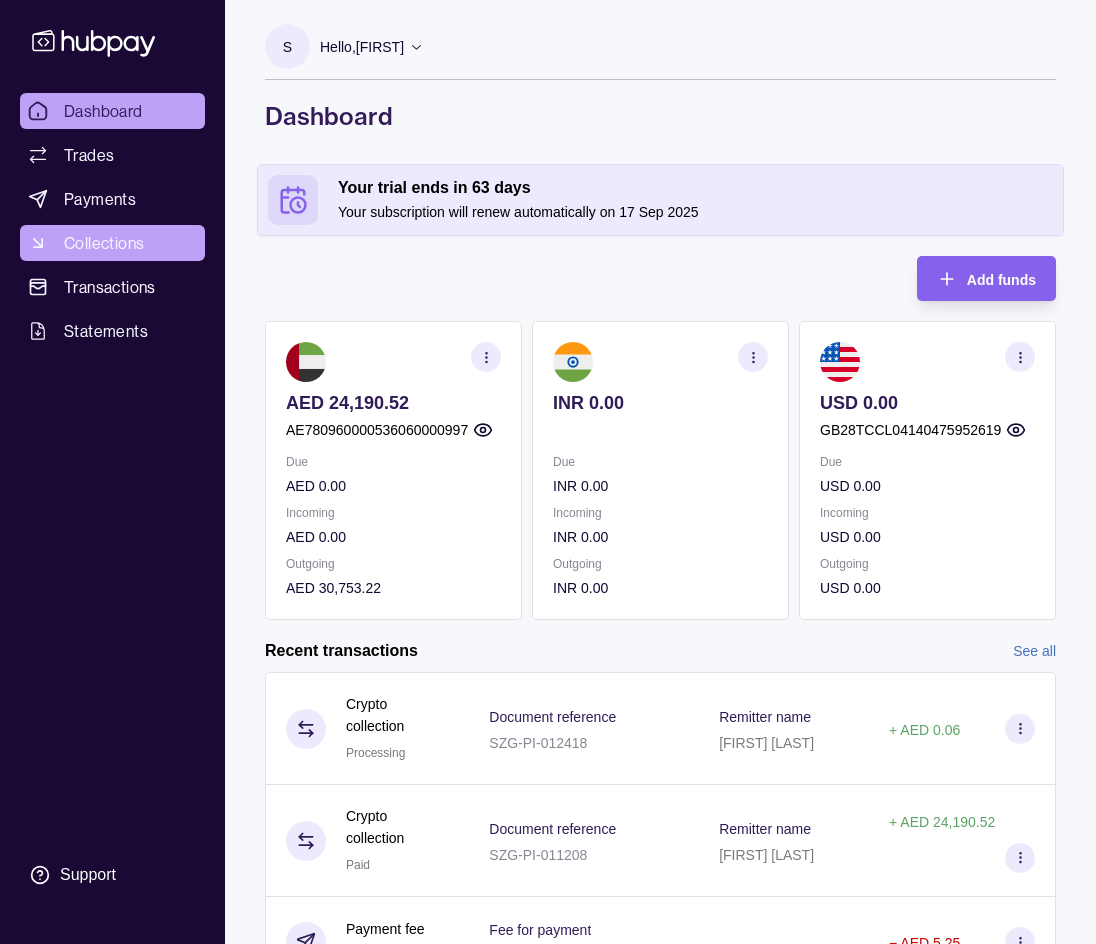 click on "Collections" at bounding box center [104, 243] 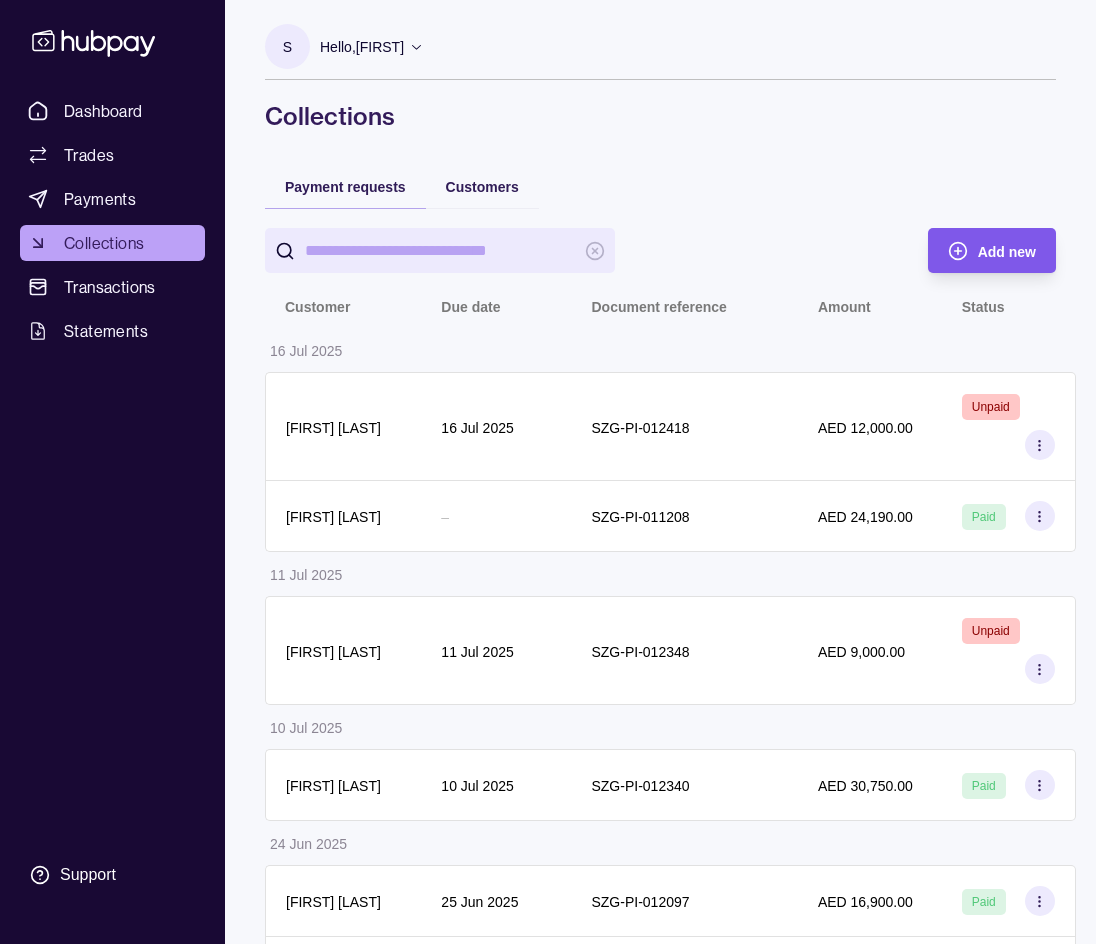 click 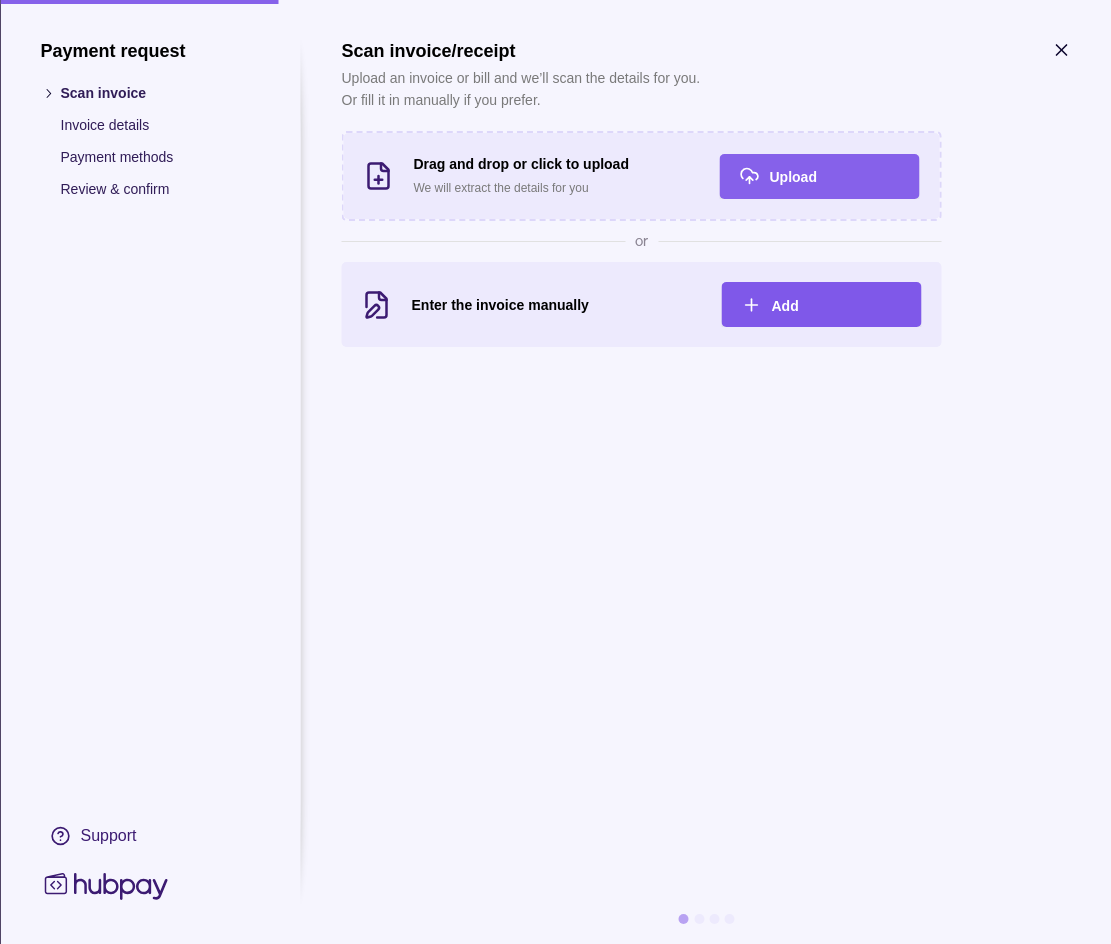 click 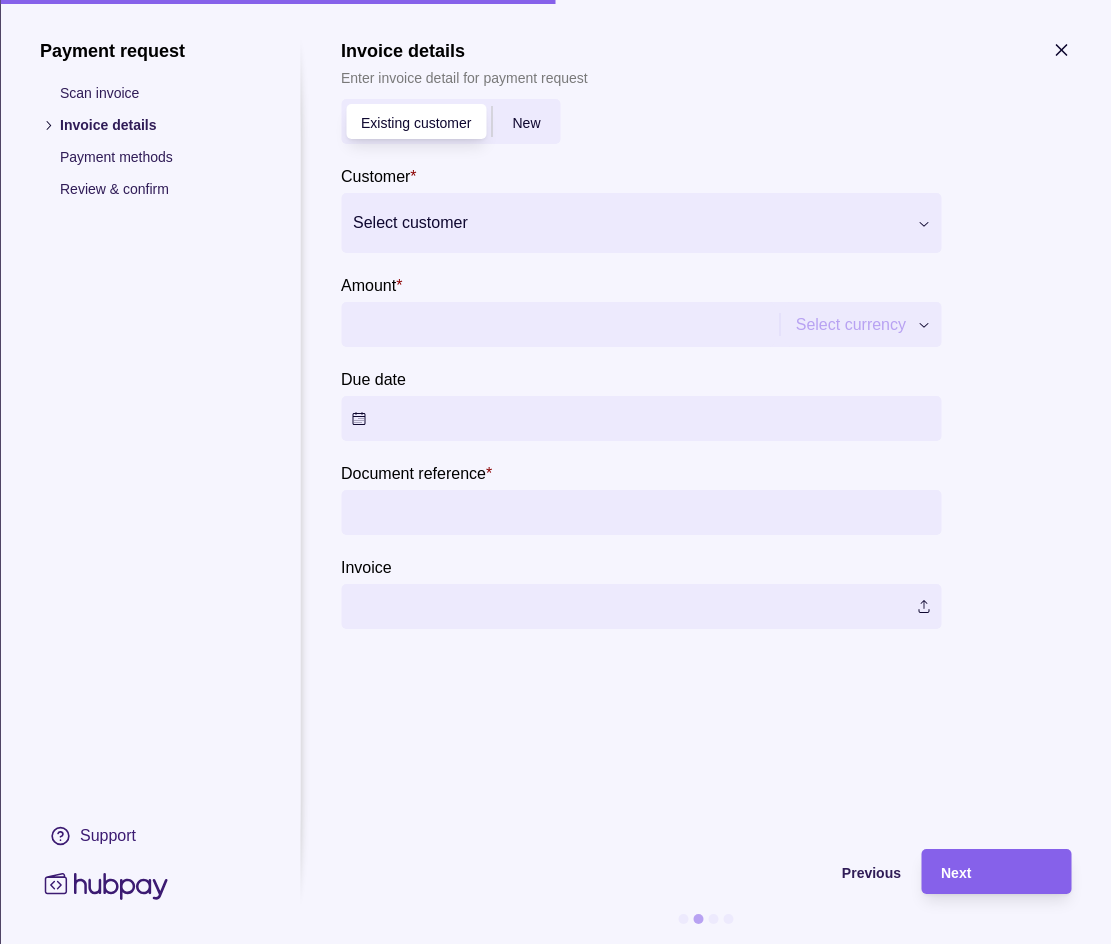 click at bounding box center [628, 223] 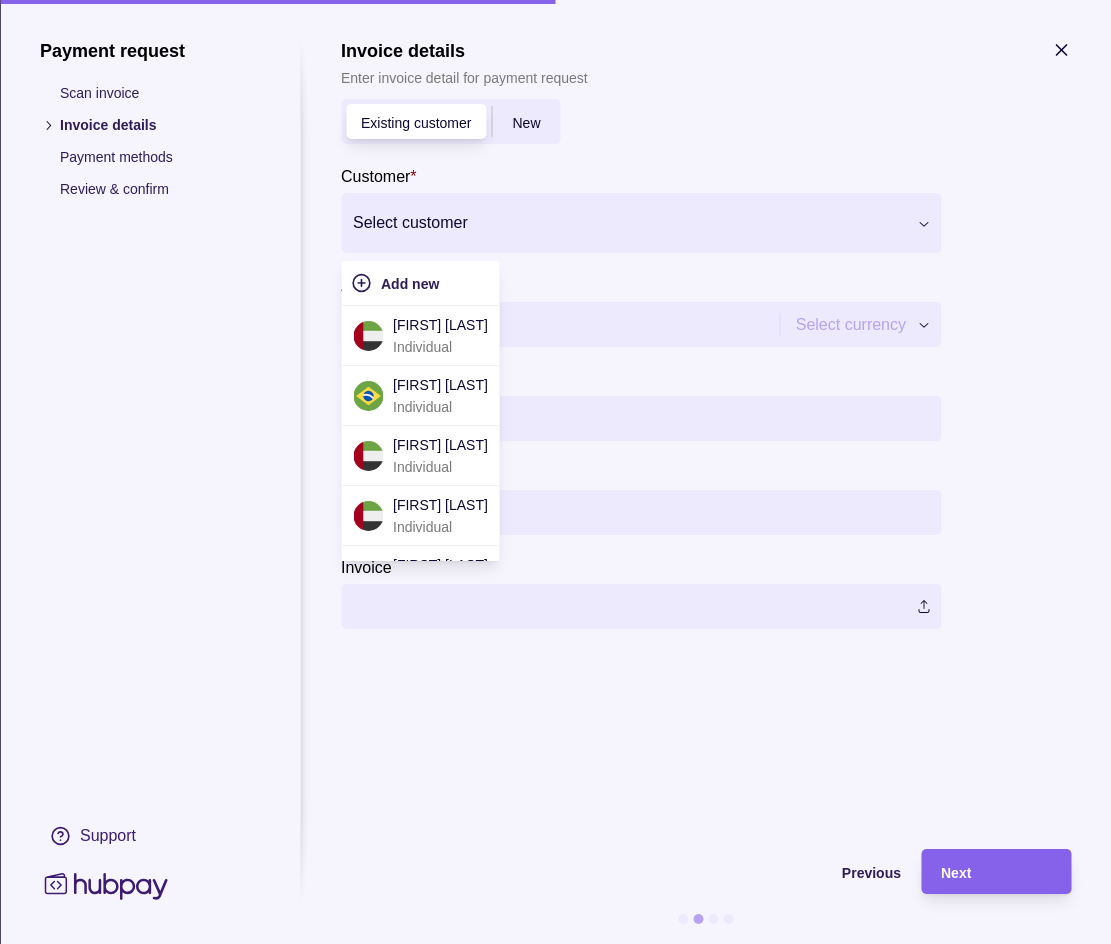 click on "Existing customer New Customer  * 8 results available. Use Up and Down to choose options, press Enter to select the currently focused option, press Escape to exit the menu, press Tab to select the option and exit the menu. Select customer Add new [FIRST] [LAST] Individual [FIRST] [LAST] Individual [FIRST] [LAST] Individual [FIRST] [LAST] Individual [FIRST] [LAST] Individual [FIRST] [LAST] Individual [FIRST] [LAST] Individual [FIRST] [LAST] Individual Amount  * Select currency *** *** Due date Document reference  * Invoice" at bounding box center (641, 364) 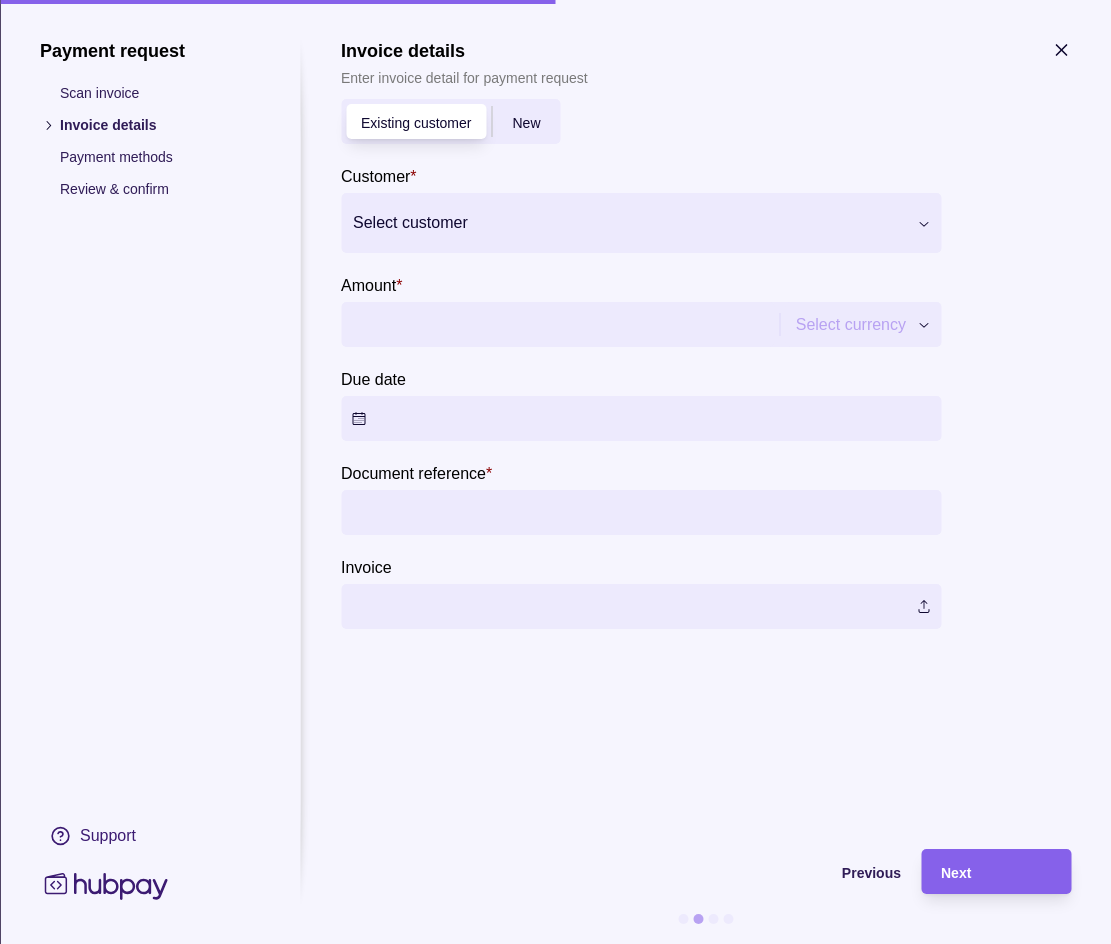 click on "New" at bounding box center (526, 122) 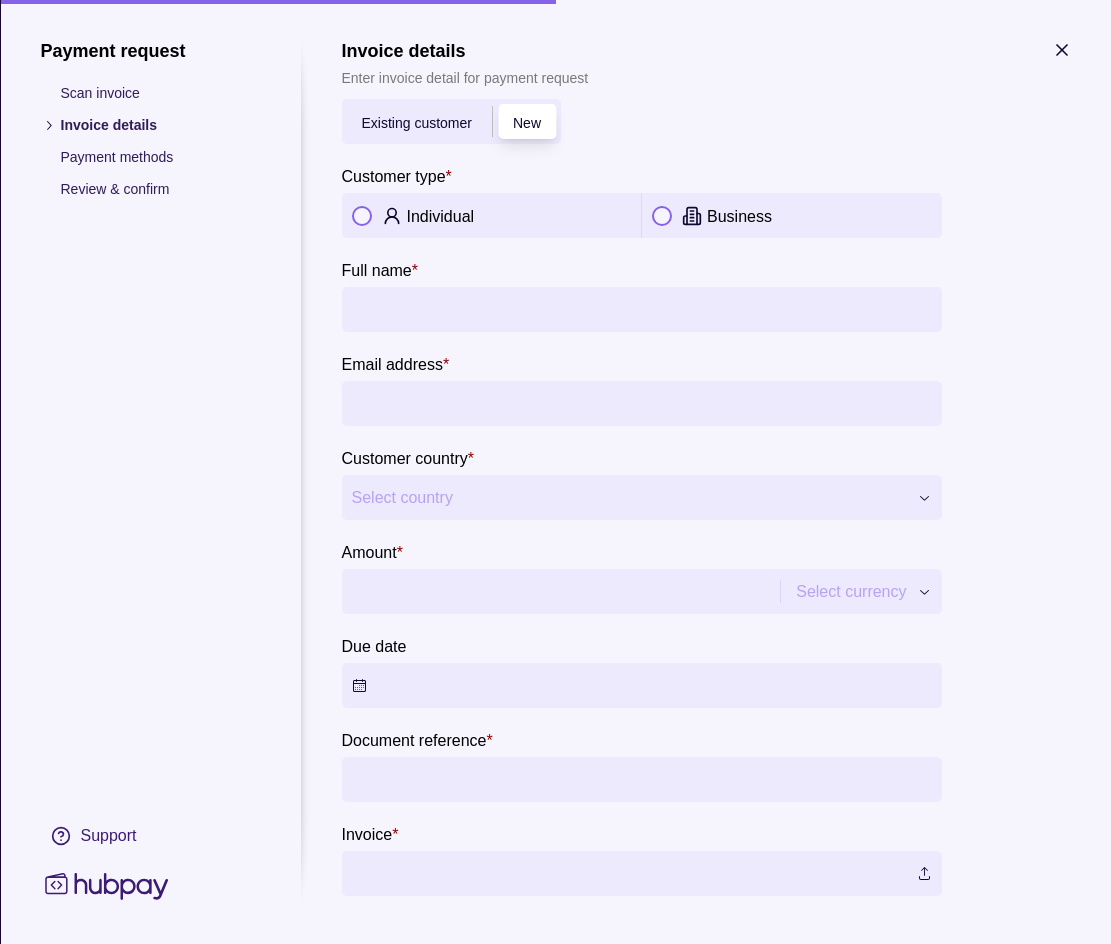 click on "Individual" at bounding box center [440, 216] 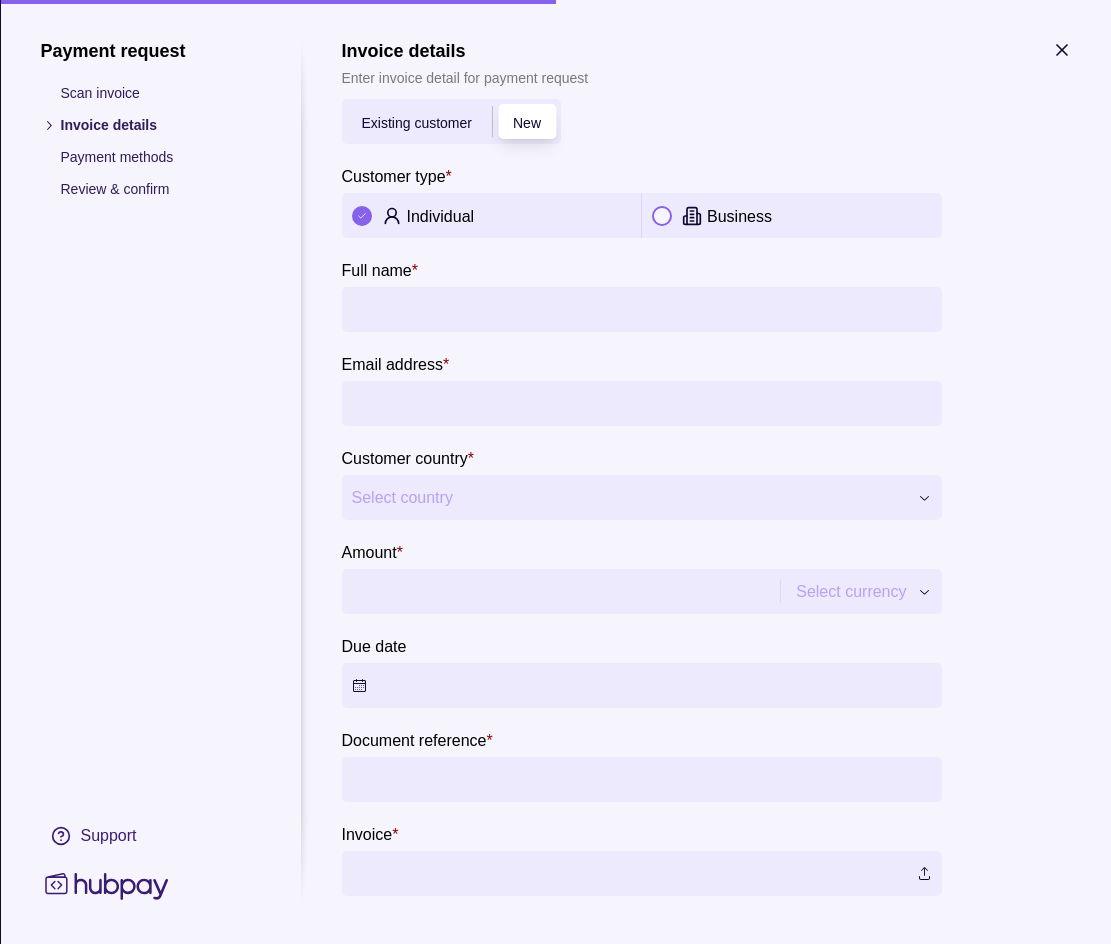 click on "Full name  *" at bounding box center (641, 309) 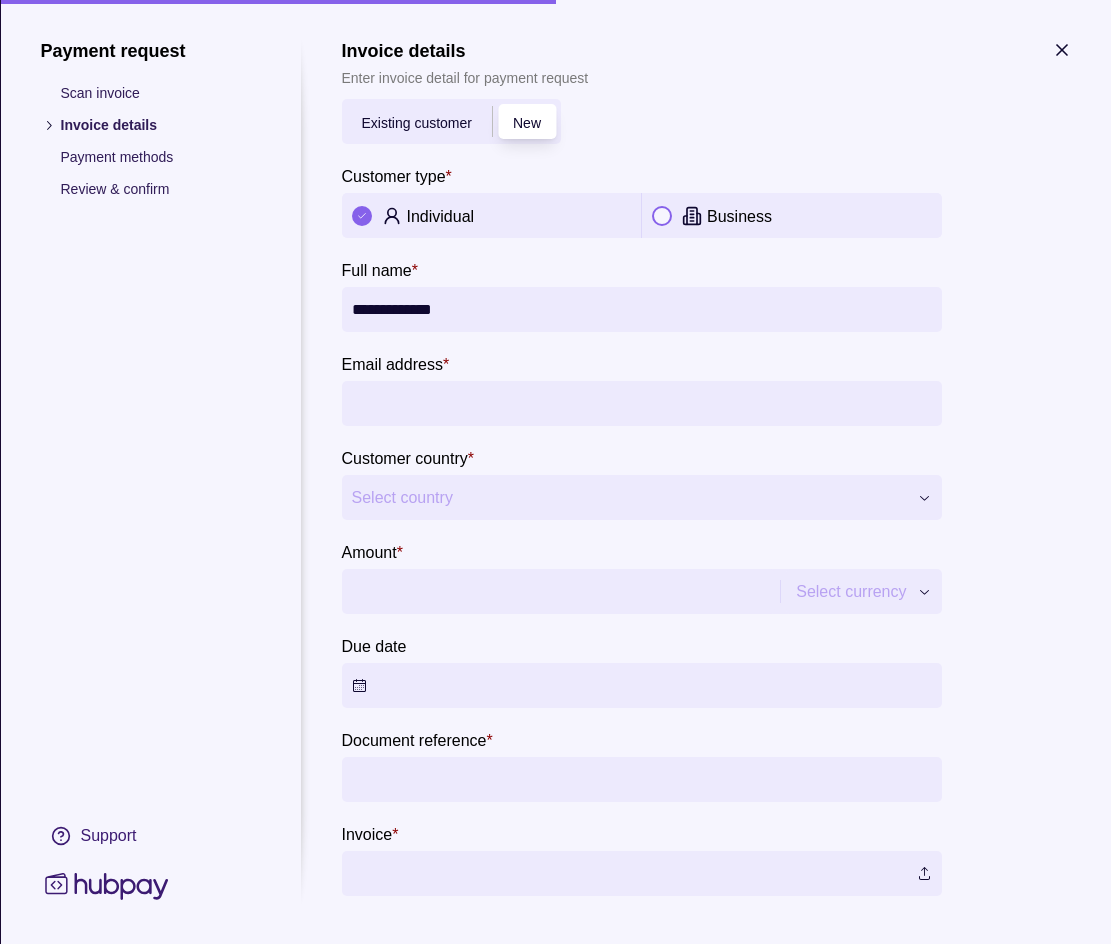 type on "**********" 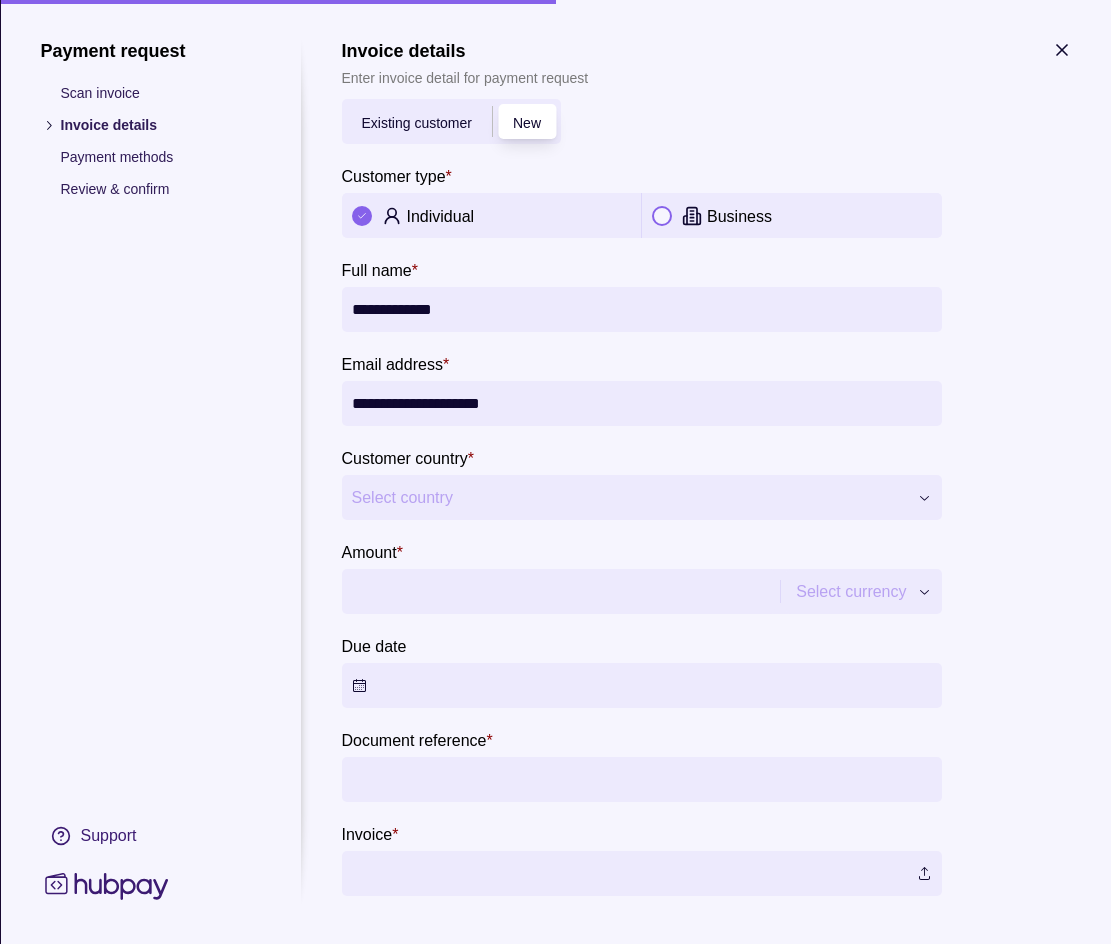 type on "**********" 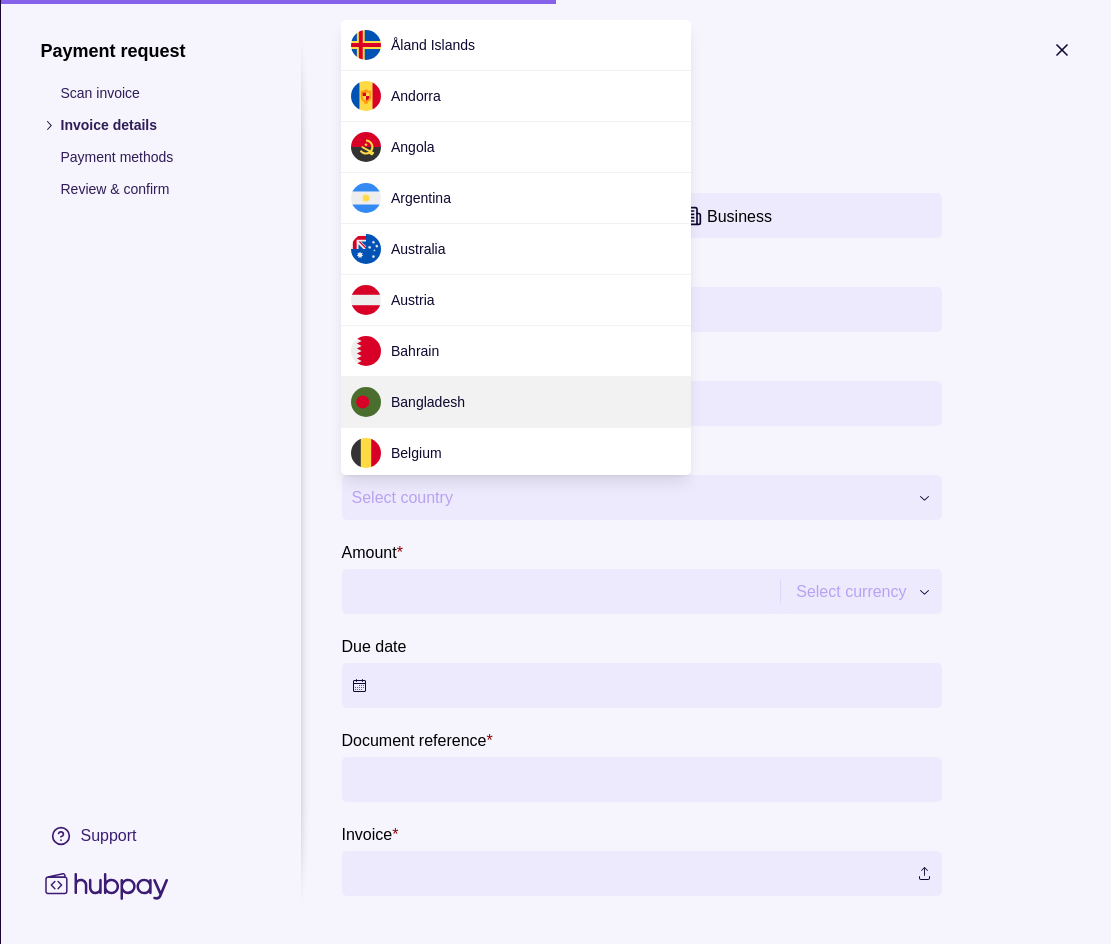 scroll, scrollTop: 100, scrollLeft: 0, axis: vertical 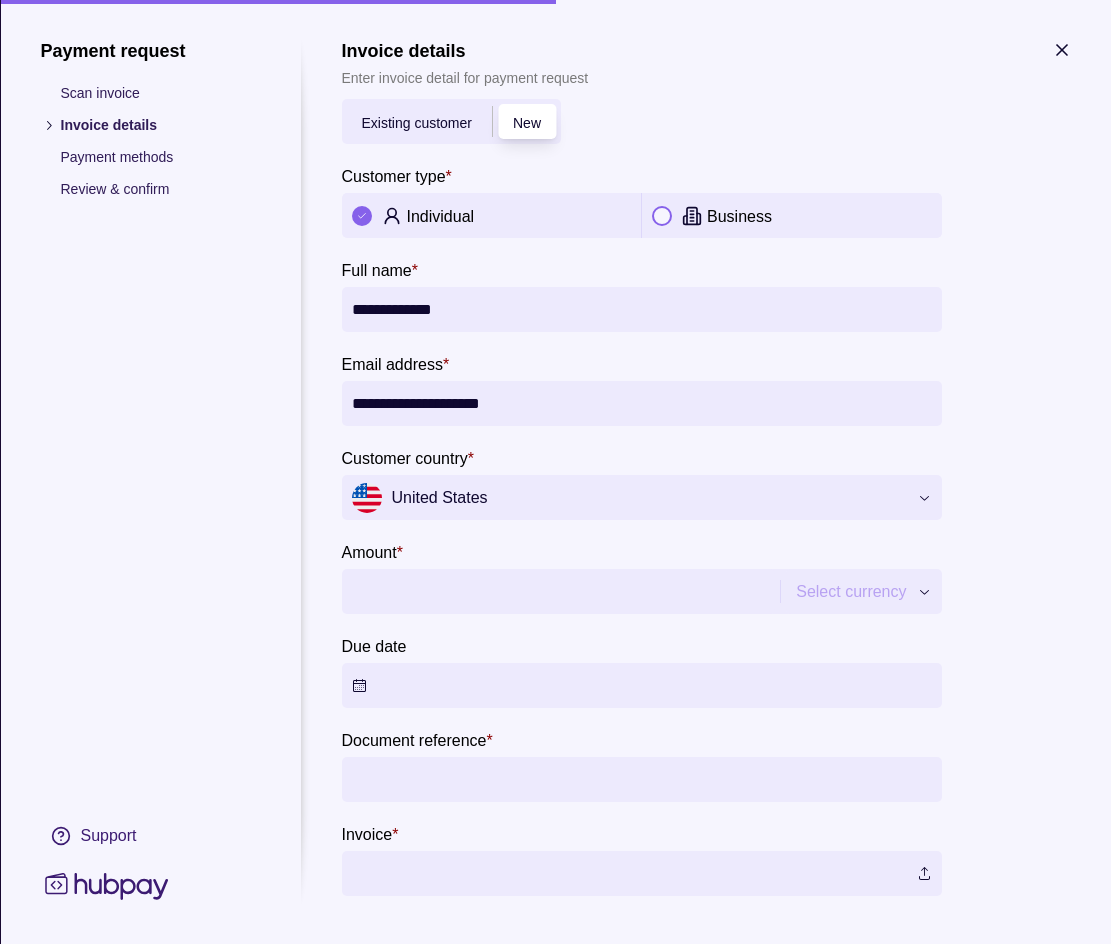 click on "United States" at bounding box center (628, 498) 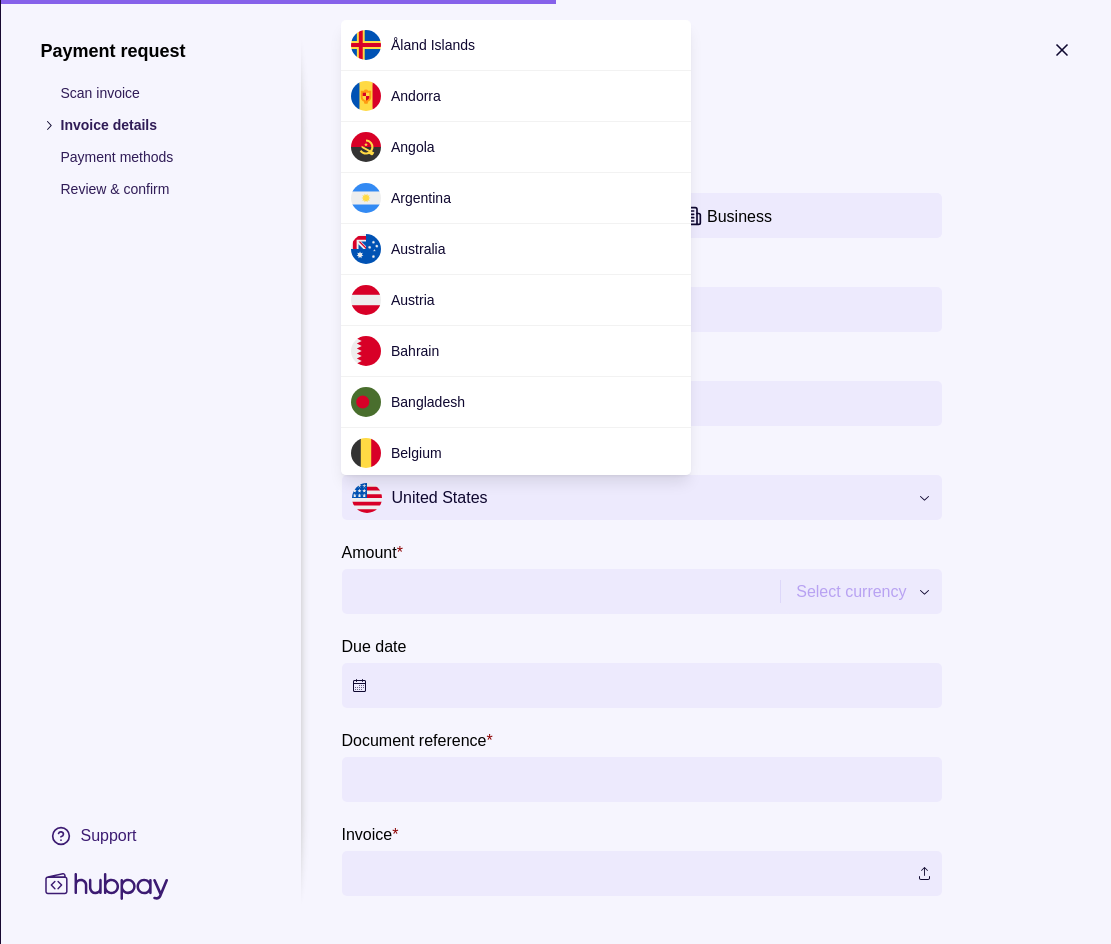scroll, scrollTop: 5920, scrollLeft: 0, axis: vertical 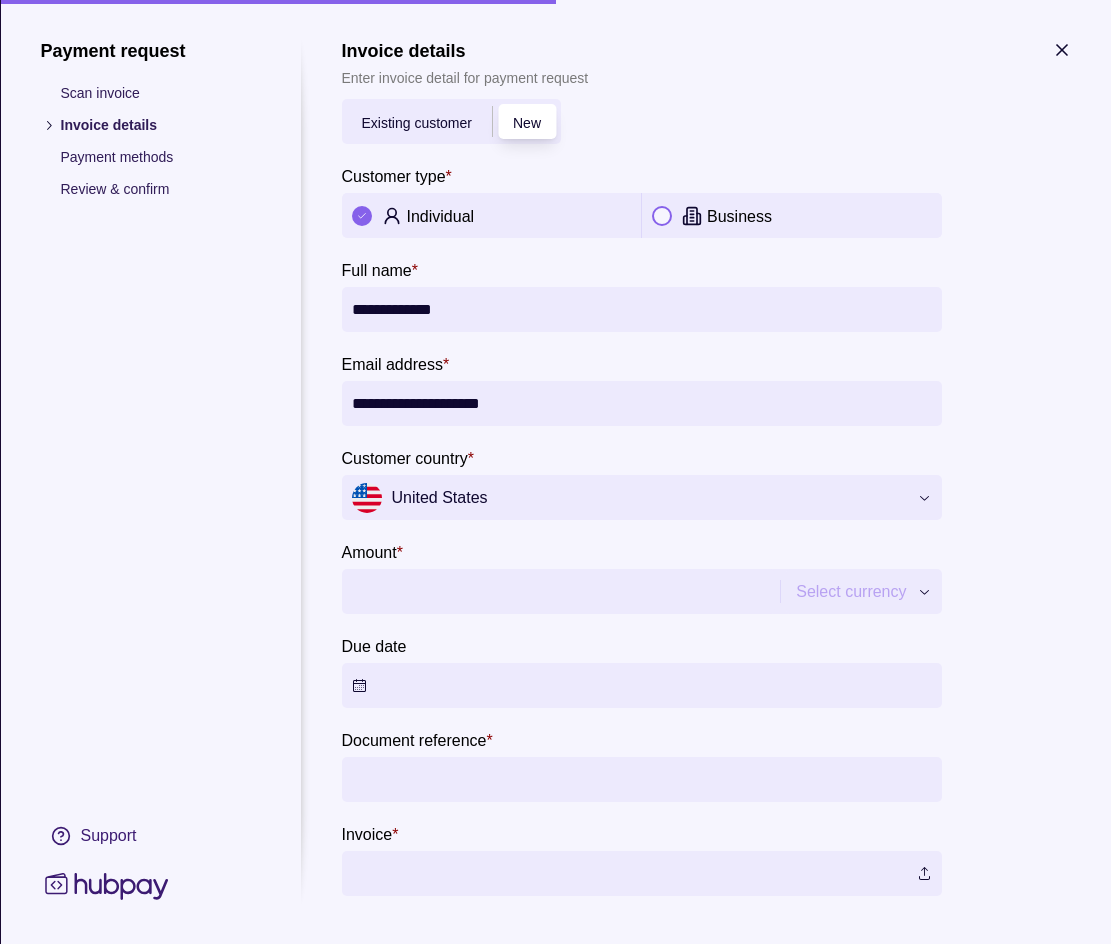 type 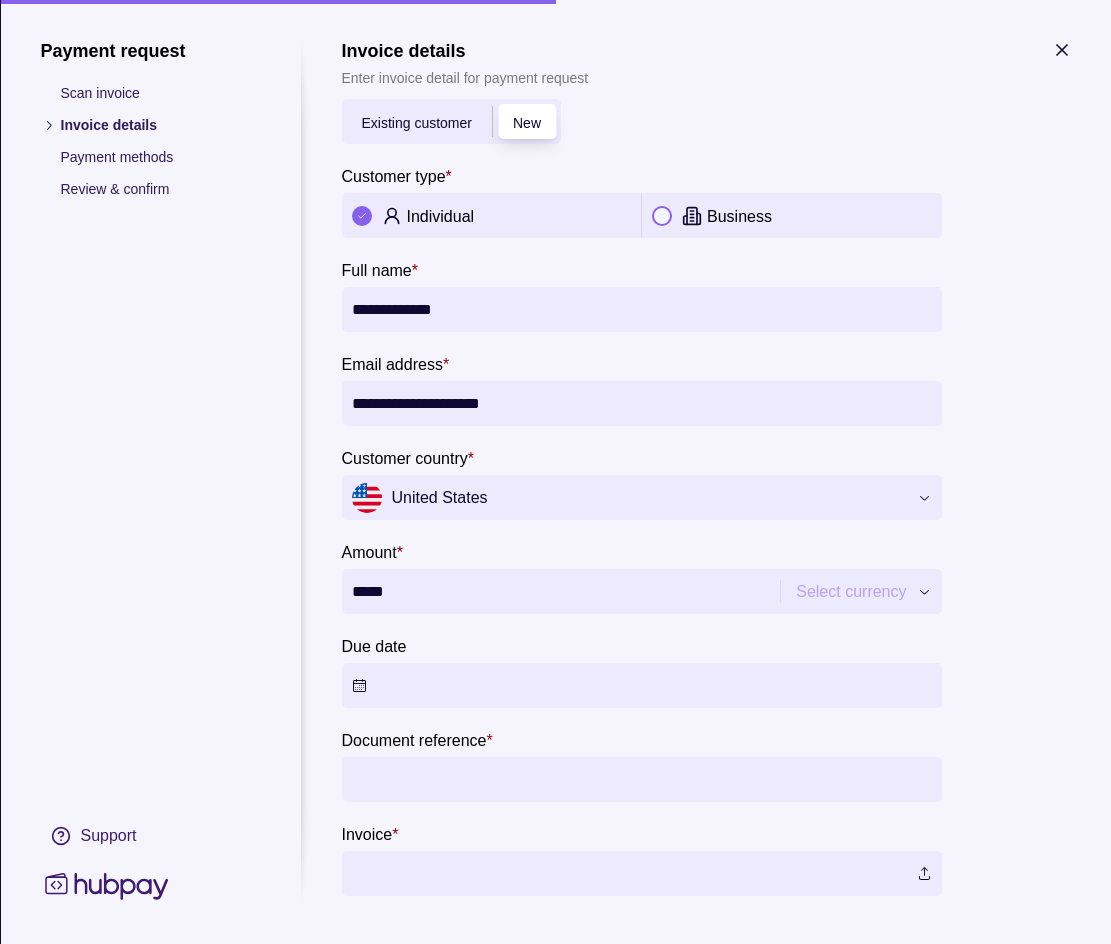 click on "Dashboard Trades Payments Collections Transactions Statements Support S Hello,  [FIRST]   S Z G CORPORATE SERVICES LLC Account Terms and conditions Privacy policy Sign out Collections Payment requests Customers Add new Customer Due date Document reference Amount Status 16 Jul 2025 [FIRST] [LAST] 16 Jul 2025 SZG-PI-012418 AED 12,000.00 Unpaid [FIRST] [LAST] – SZG-PI-011208 AED 24,190.00 Paid 11 Jul 2025 [FIRST] [LAST] 11 Jul 2025 SZG-PI-012348 AED 9,000.00 Unpaid 10 Jul 2025 [FIRST] [LAST] 10 Jul 2025 SZG-PI-012340 AED 30,750.00 Paid 24 Jun 2025 [FIRST] [LAST] 25 Jun 2025 SZG-PI-012097 AED 16,900.00 Paid [FIRST] [LAST] 24 Jun 2025 Test link AED 5,332.00 Part paid [FIRST] [LAST] – inv AED 1,500.00 Part paid Collections | Hubpay Payment request Scan invoice Invoice details Payment methods Review & confirm Support Invoice details Enter invoice detail for payment request Existing customer New Customer type  * Individual Business Full name  * [EMAIL_ADDRESS] Customer country" at bounding box center [555, 586] 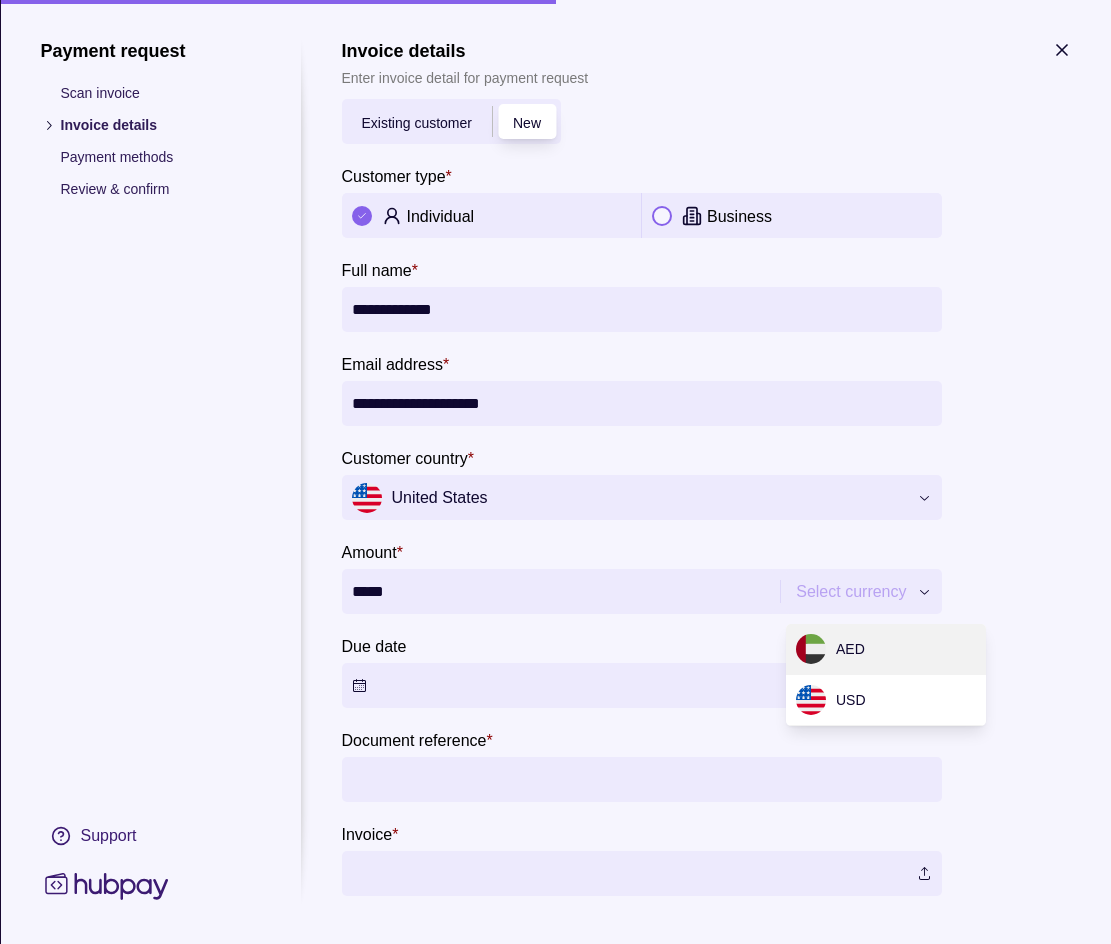 type on "********" 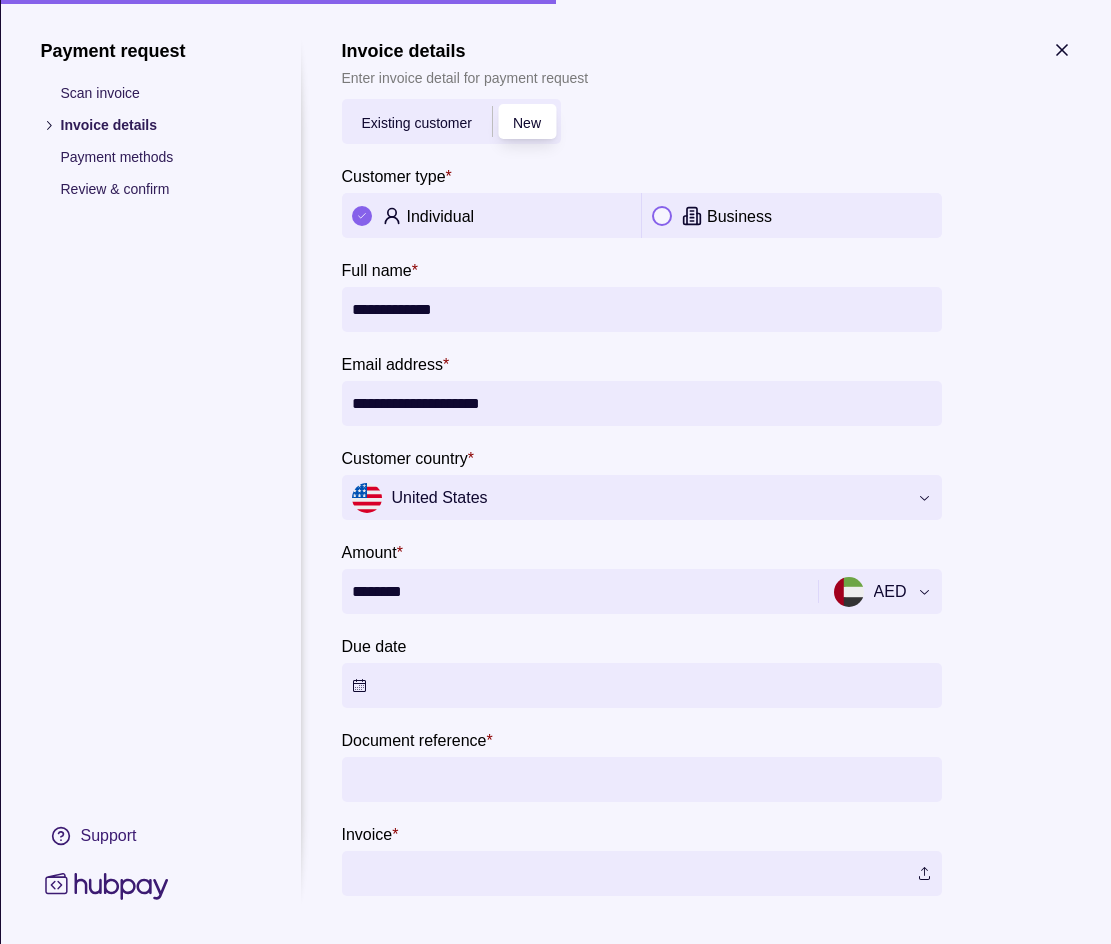 click on "Dashboard Trades Payments Collections Transactions Statements Support S Hello,  [FIRST]   S Z G CORPORATE SERVICES LLC Account Terms and conditions Privacy policy Sign out Collections Payment requests Customers Add new Customer Due date Document reference Amount Status 16 Jul 2025 [FIRST] [LAST] 16 Jul 2025 SZG-PI-012418 AED 12,000.00 Unpaid [FIRST] [LAST] – SZG-PI-011208 AED 24,190.00 Paid 11 Jul 2025 [FIRST] [LAST] 11 Jul 2025 SZG-PI-012348 AED 9,000.00 Unpaid 10 Jul 2025 [FIRST] [LAST] 10 Jul 2025 SZG-PI-012340 AED 30,750.00 Paid 24 Jun 2025 [FIRST] [LAST] 25 Jun 2025 SZG-PI-012097 AED 16,900.00 Paid [FIRST] [LAST] 24 Jun 2025 Test link AED 5,332.00 Part paid [FIRST] [LAST] – inv AED 1,500.00 Part paid Collections | Hubpay Payment request Scan invoice Invoice details Payment methods Review & confirm Support Invoice details Enter invoice detail for payment request Existing customer New Customer type  * Individual Business Full name  * [EMAIL_ADDRESS] Customer country" at bounding box center [555, 586] 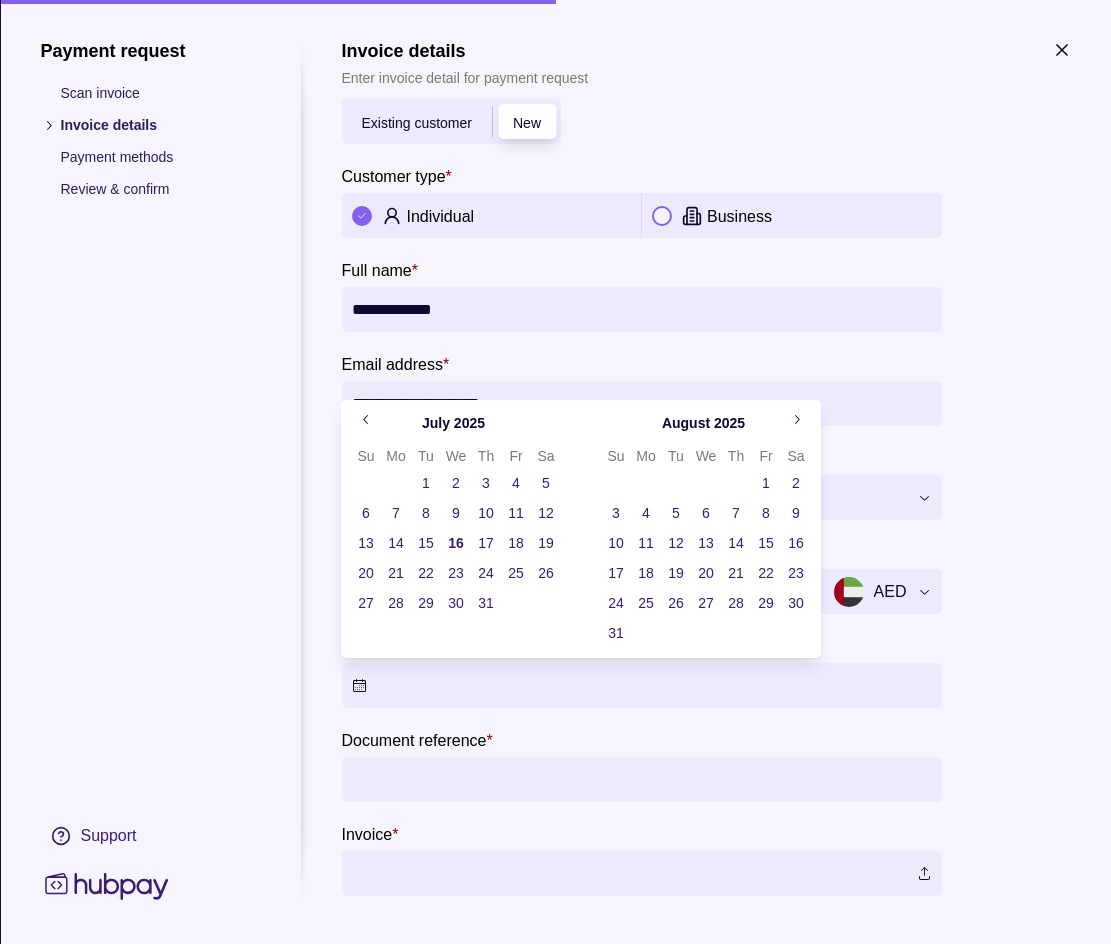click on "16" at bounding box center (456, 543) 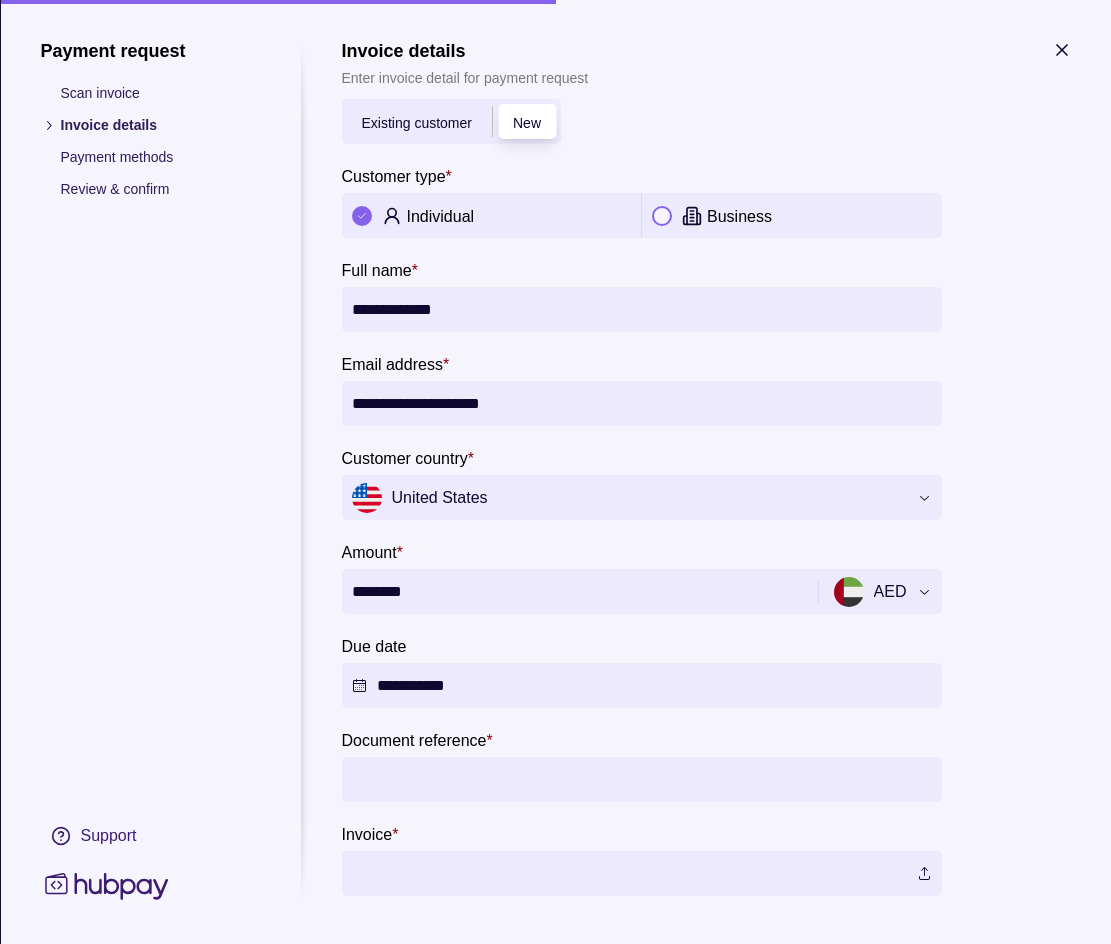 click on "Dashboard Trades Payments Collections Transactions Statements Support S Hello,  [FIRST]   S Z G CORPORATE SERVICES LLC Account Terms and conditions Privacy policy Sign out Collections Payment requests Customers Add new Customer Due date Document reference Amount Status 16 Jul 2025 [FIRST] [LAST] 16 Jul 2025 SZG-PI-012418 AED 12,000.00 Unpaid [FIRST] [LAST] – SZG-PI-011208 AED 24,190.00 Paid 11 Jul 2025 [FIRST] [LAST] 11 Jul 2025 SZG-PI-012348 AED 9,000.00 Unpaid 10 Jul 2025 [FIRST] [LAST] 10 Jul 2025 SZG-PI-012340 AED 30,750.00 Paid 24 Jun 2025 [FIRST] [LAST] 25 Jun 2025 SZG-PI-012097 AED 16,900.00 Paid [FIRST] [LAST] 24 Jun 2025 Test link AED 5,332.00 Part paid [FIRST] [LAST] – inv AED 1,500.00 Part paid Collections | Hubpay Payment request Scan invoice Invoice details Payment methods Review & confirm Support Invoice details Enter invoice detail for payment request Existing customer New Customer type  * Individual Business Full name  * [EMAIL_ADDRESS] Customer country" at bounding box center [555, 586] 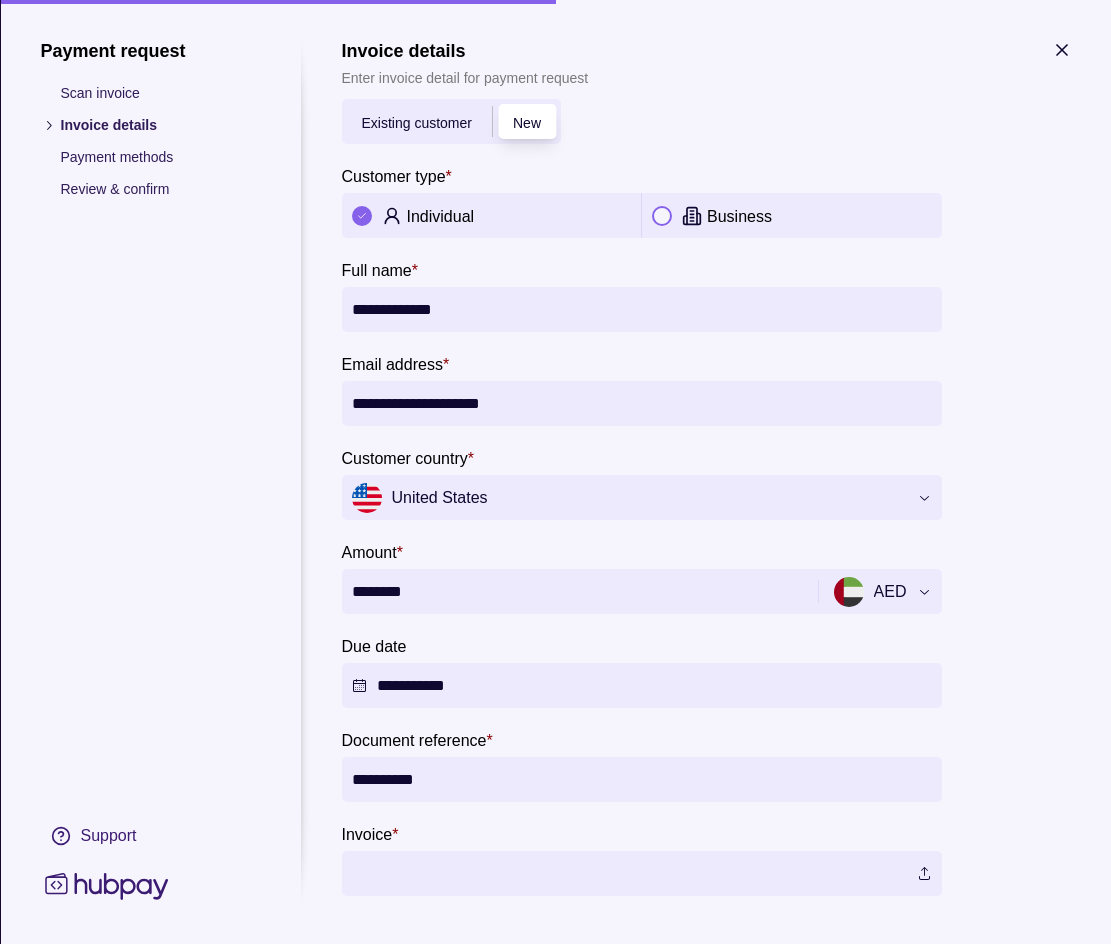 type on "*********" 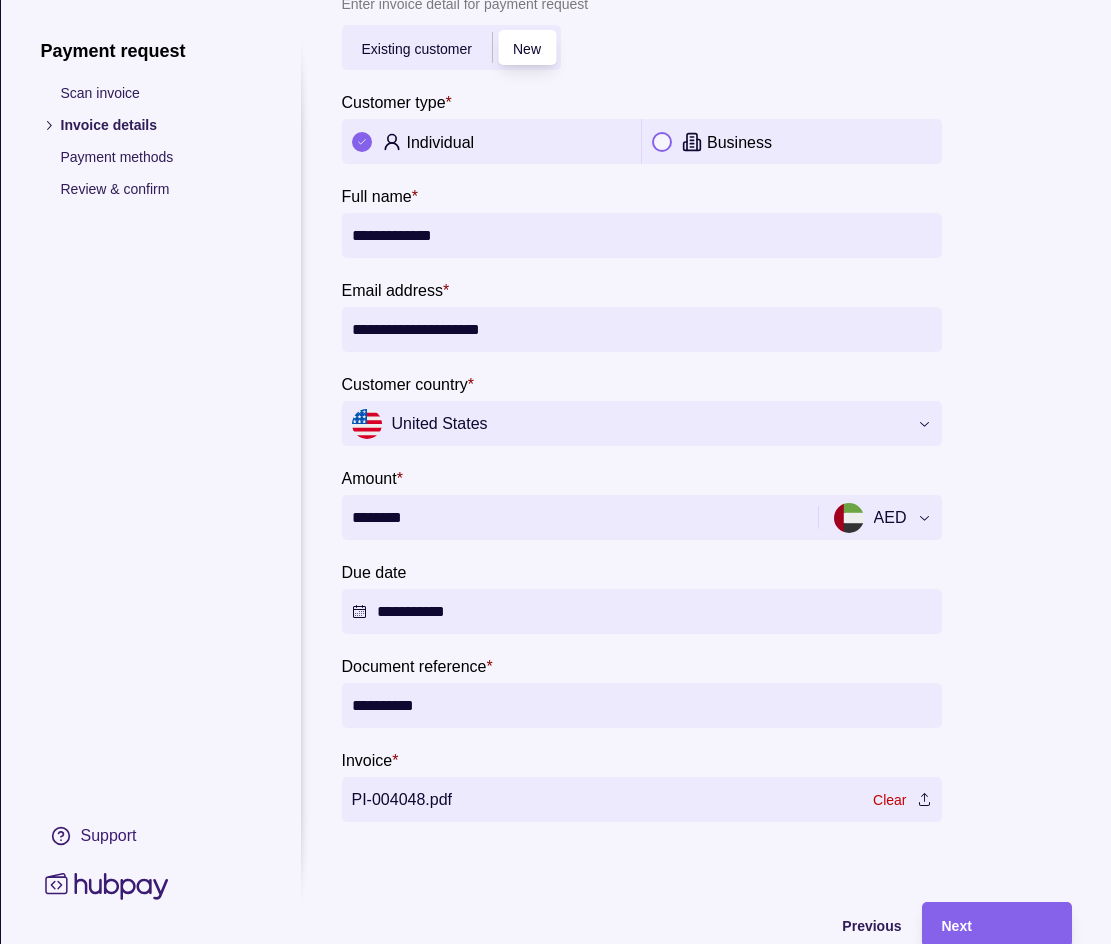scroll, scrollTop: 142, scrollLeft: 0, axis: vertical 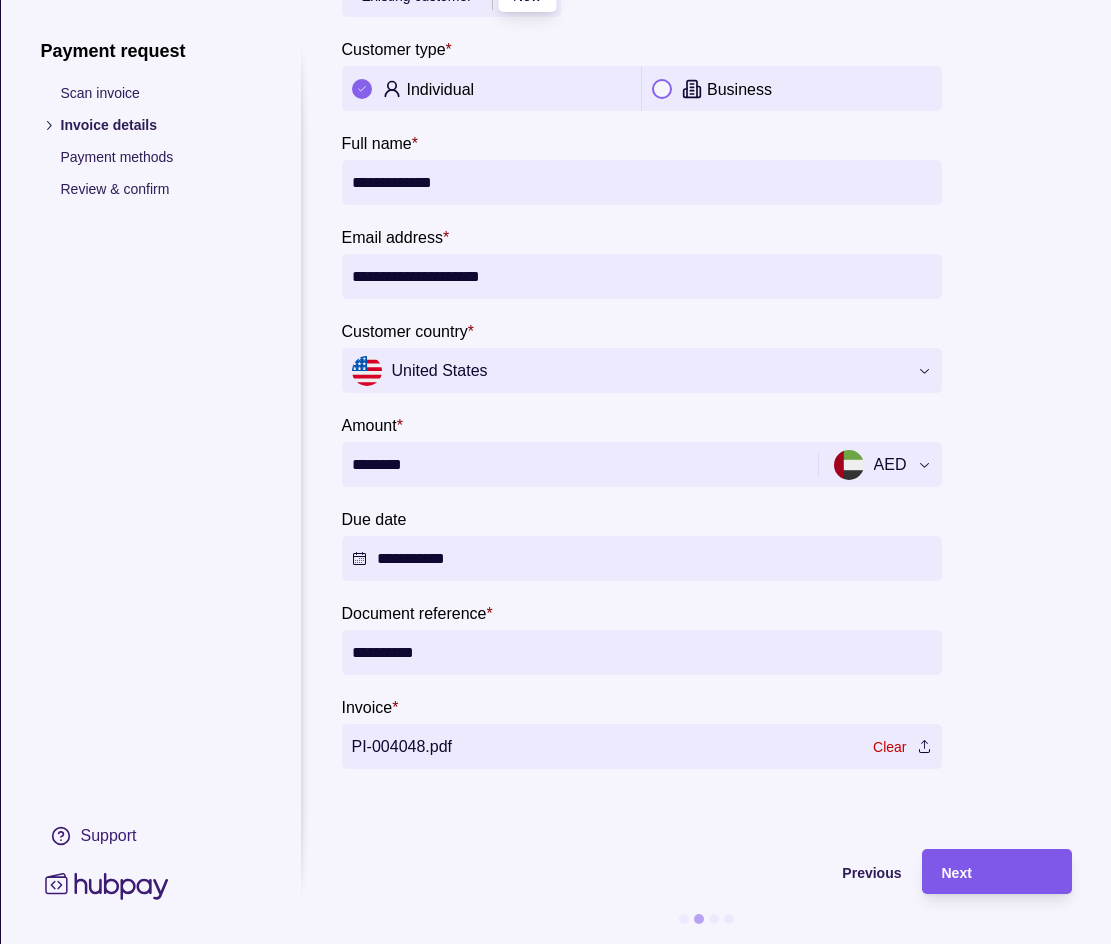 click on "Next" at bounding box center [996, 872] 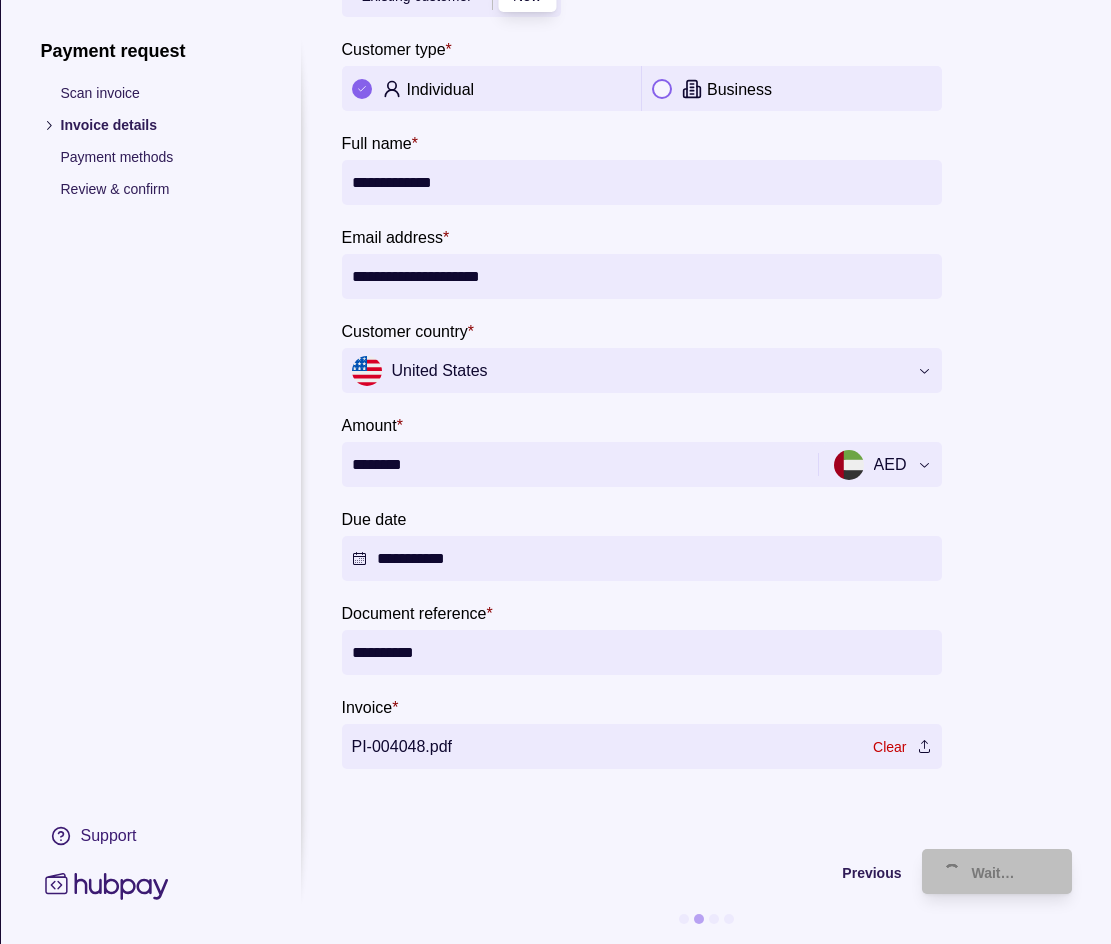 scroll, scrollTop: 0, scrollLeft: 0, axis: both 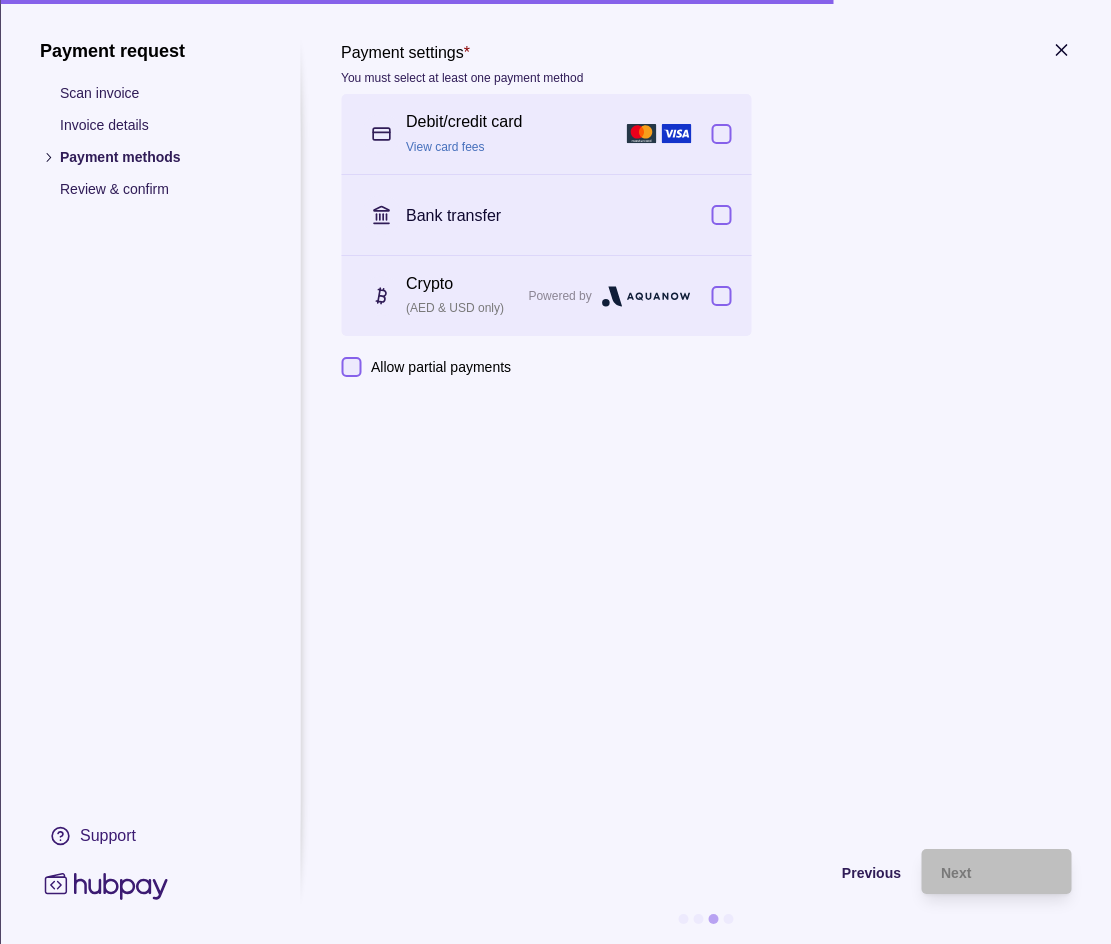 click 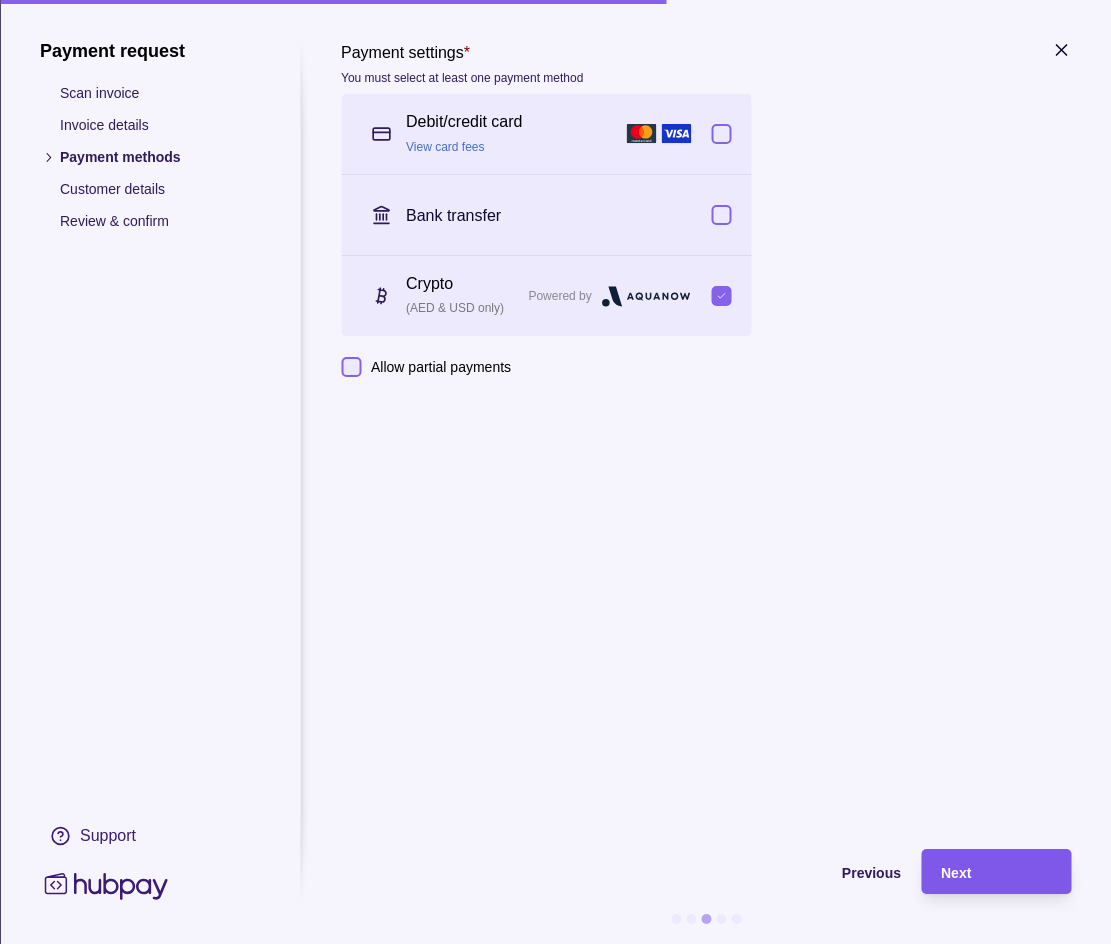 click on "Next" at bounding box center [996, 872] 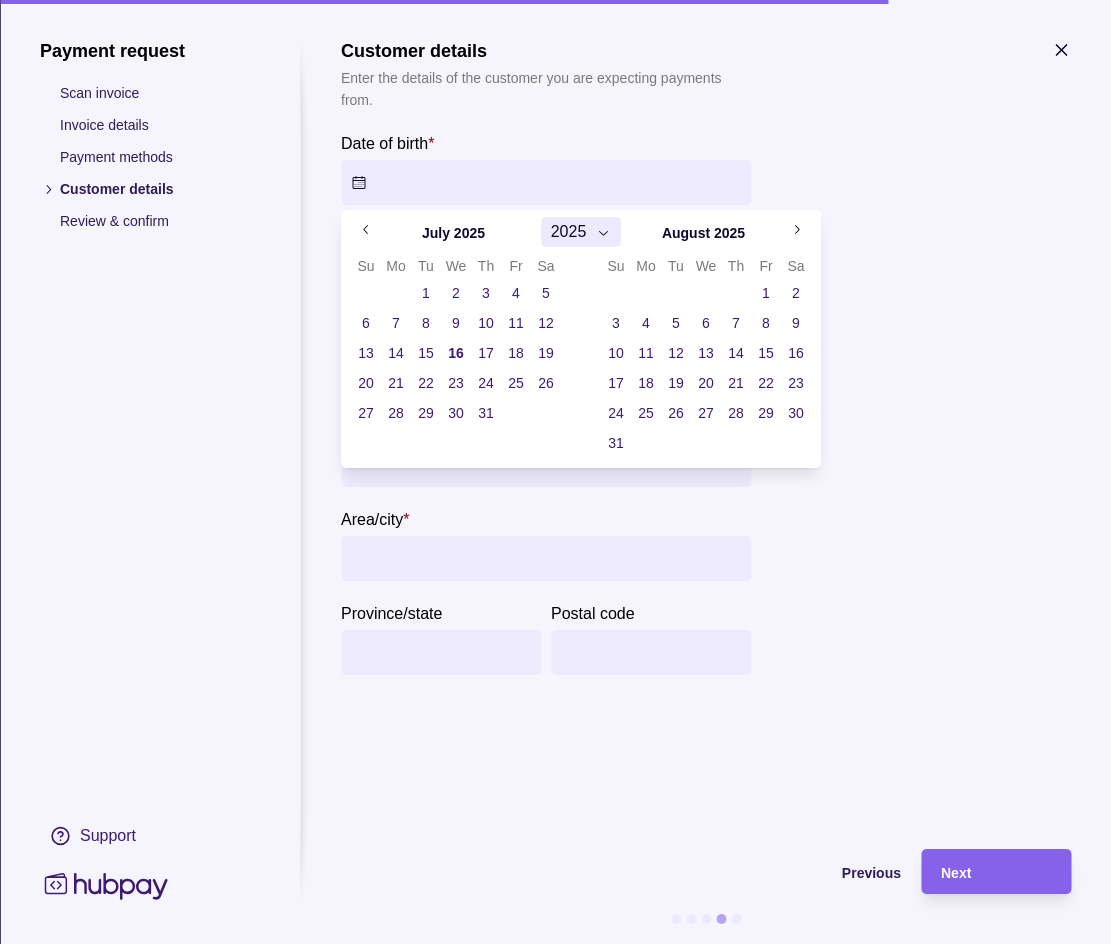 click on "**********" at bounding box center (555, 586) 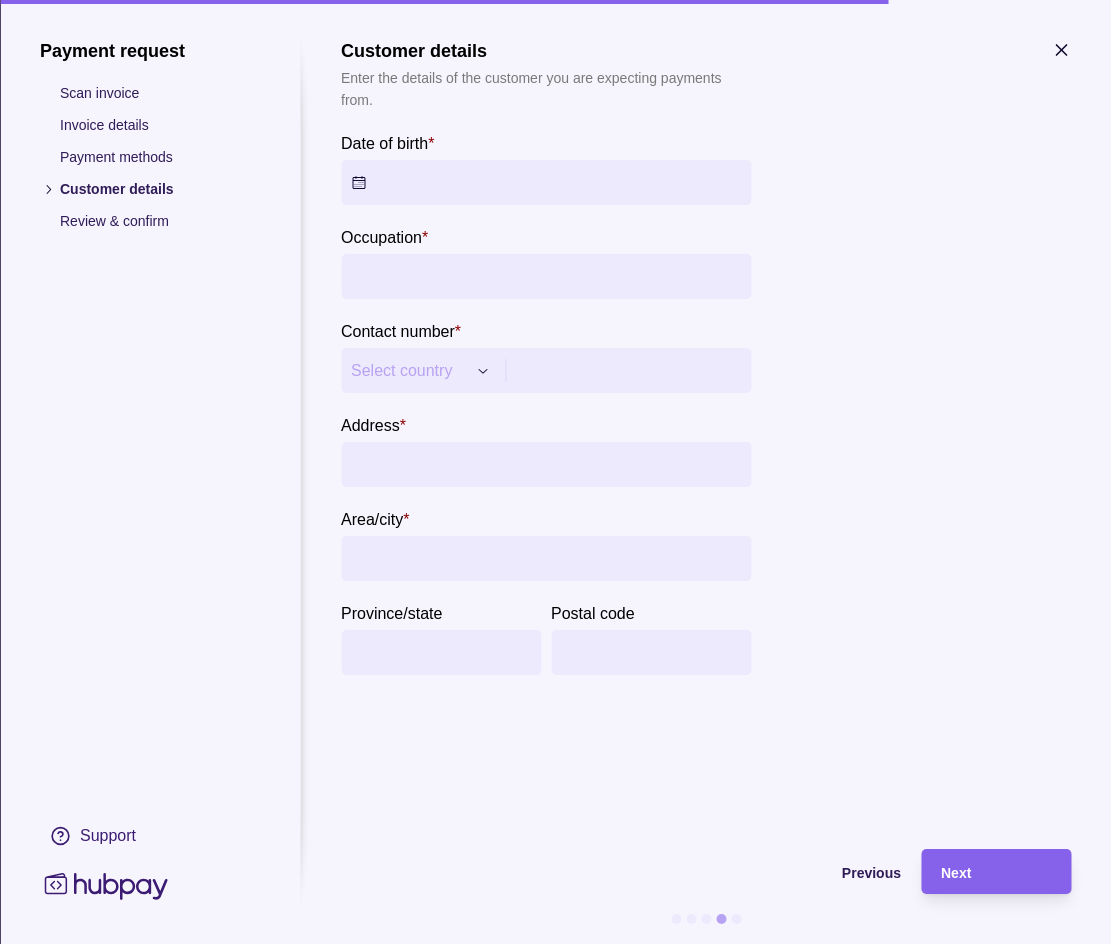click on "Date of birth  *" at bounding box center (546, 182) 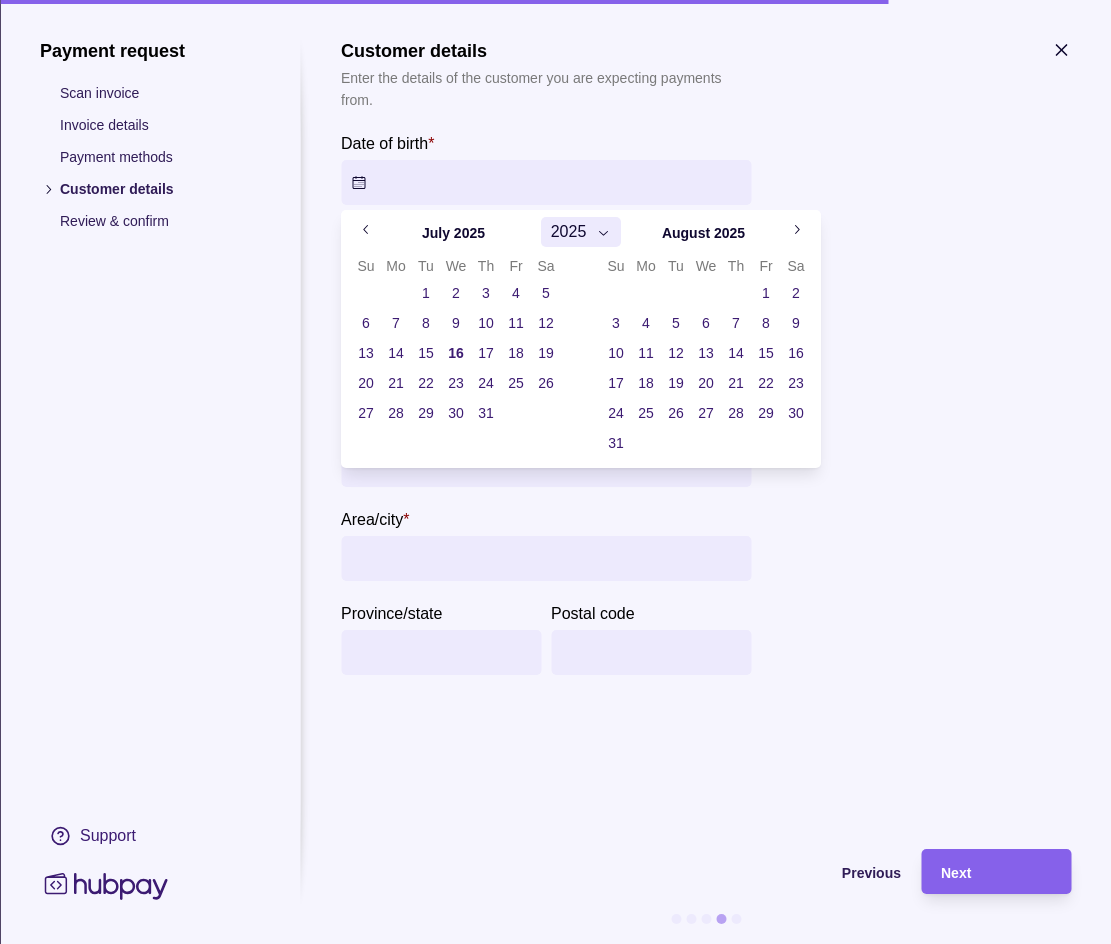 click on "**********" at bounding box center (555, 586) 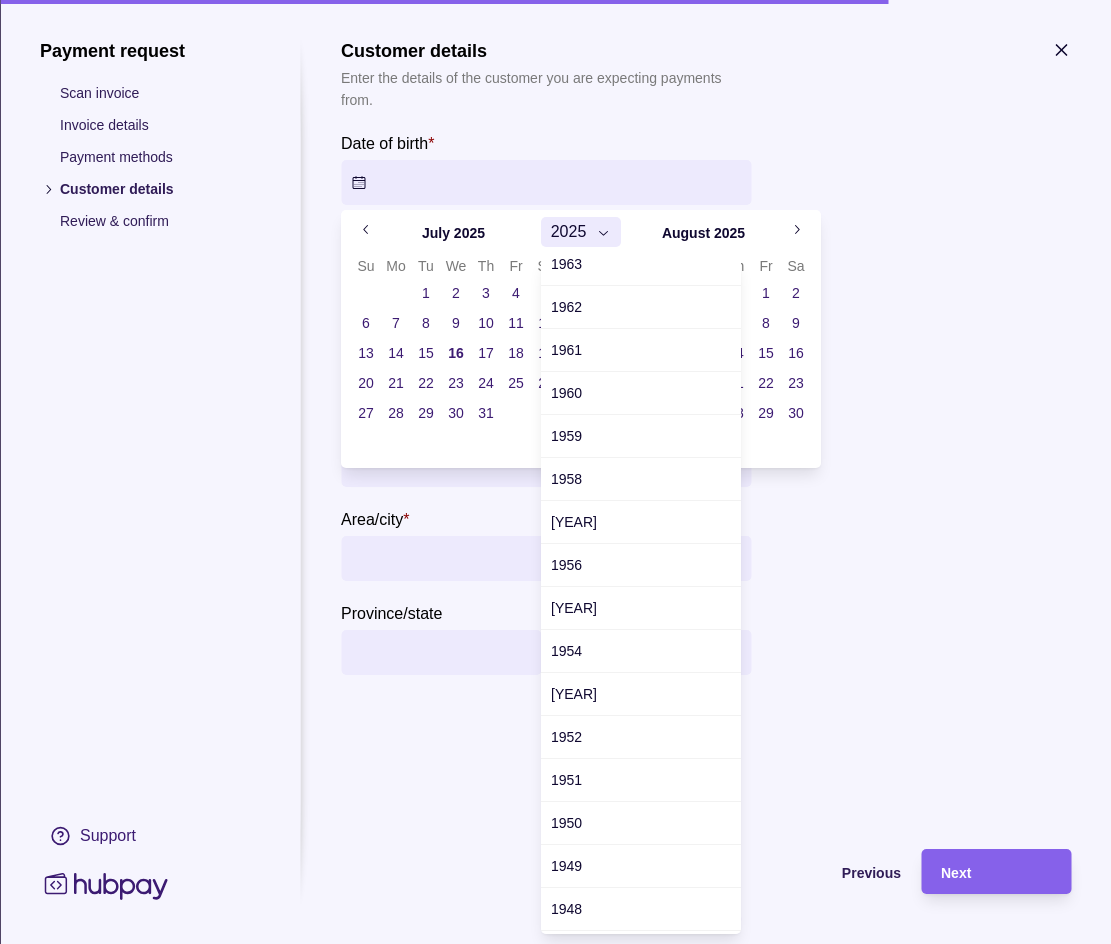 scroll, scrollTop: 2700, scrollLeft: 0, axis: vertical 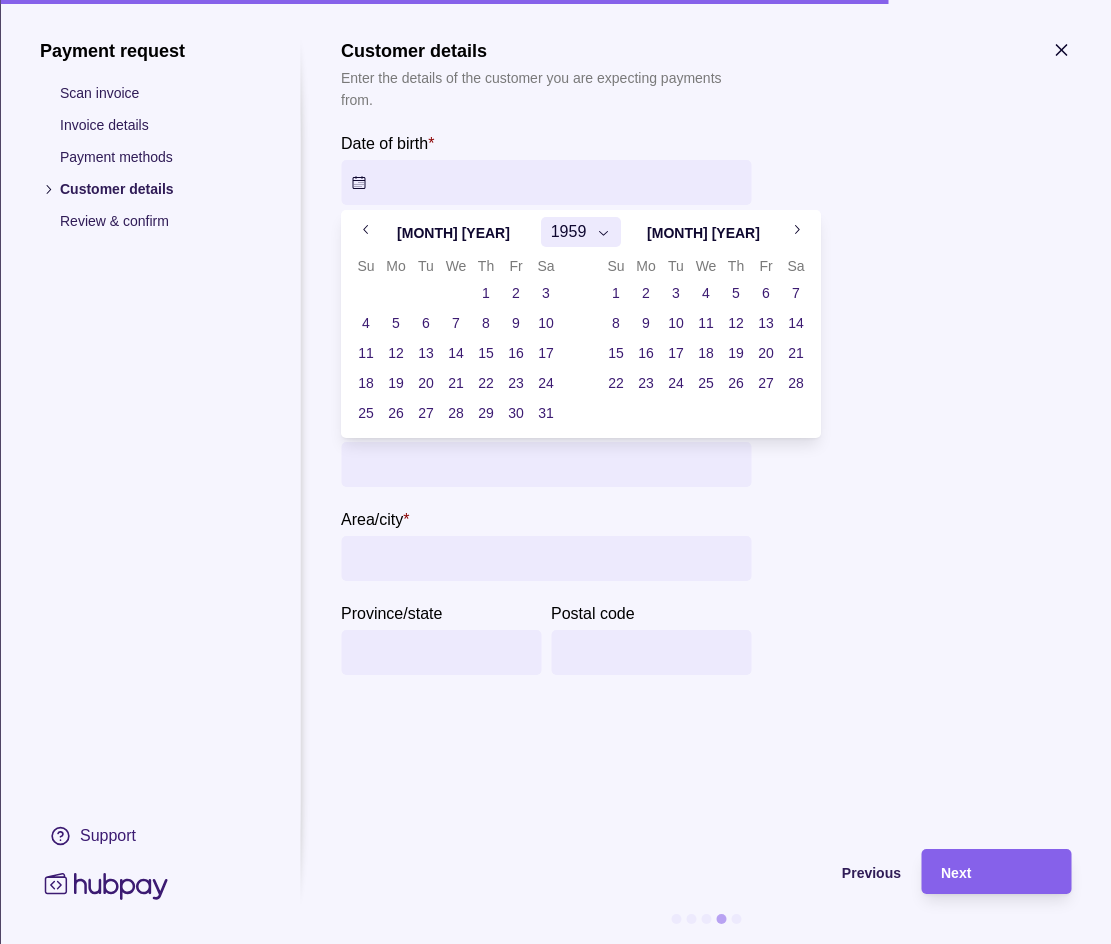 click on "24" at bounding box center [676, 383] 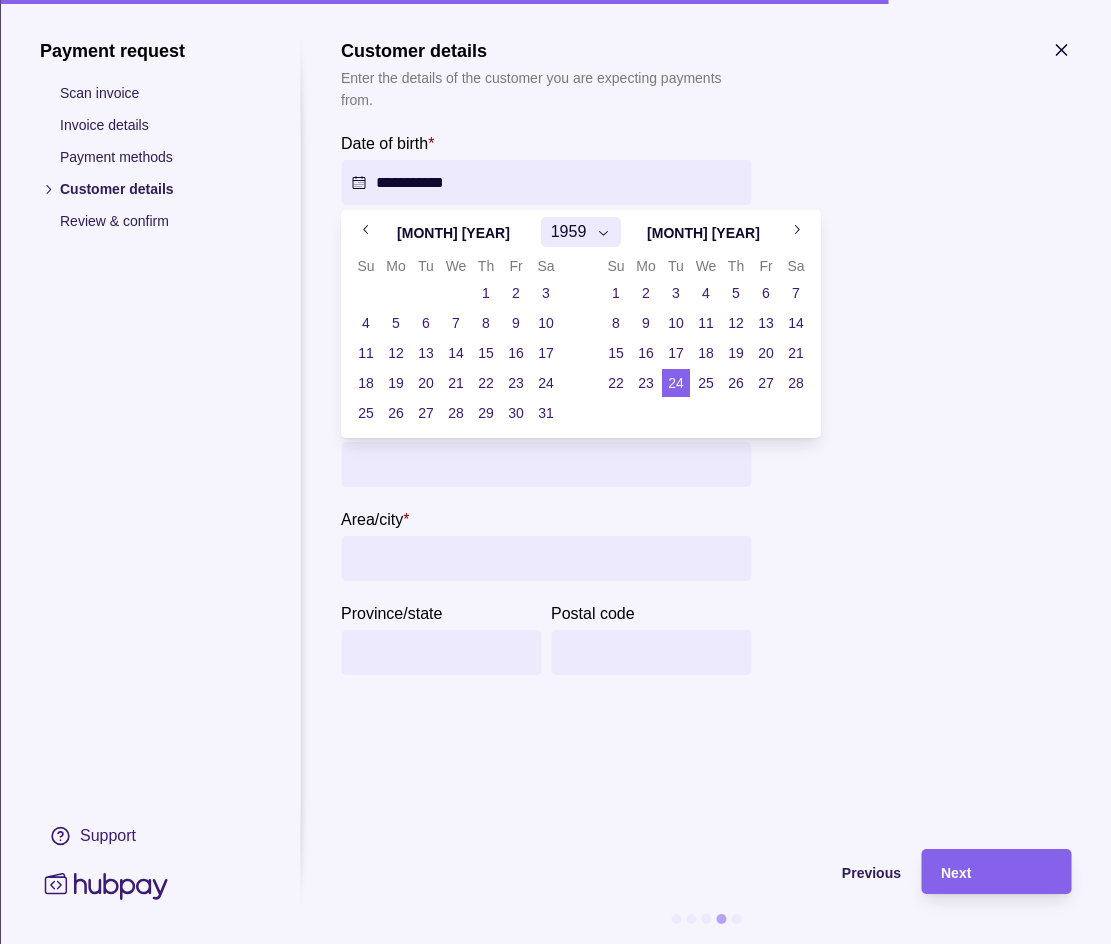 click on "**********" at bounding box center [555, 586] 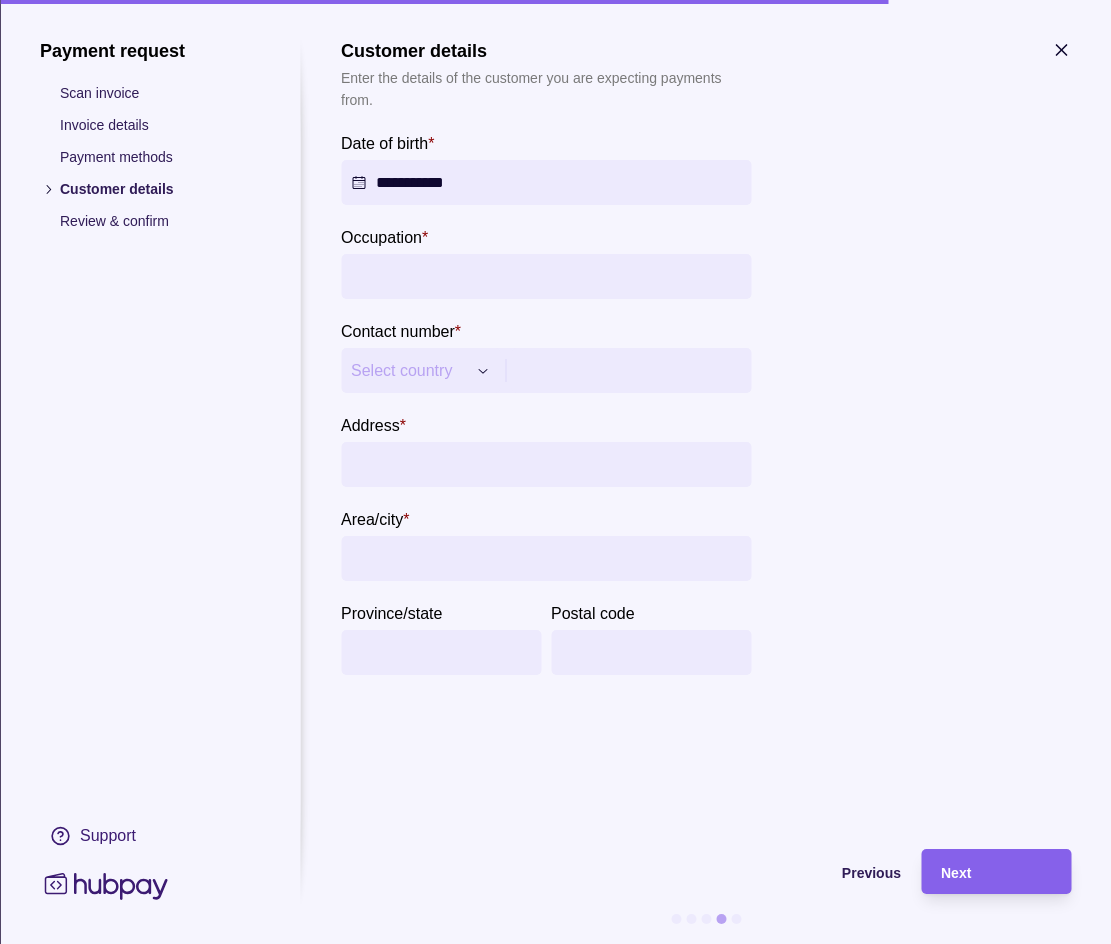click on "Occupation  *" at bounding box center [546, 276] 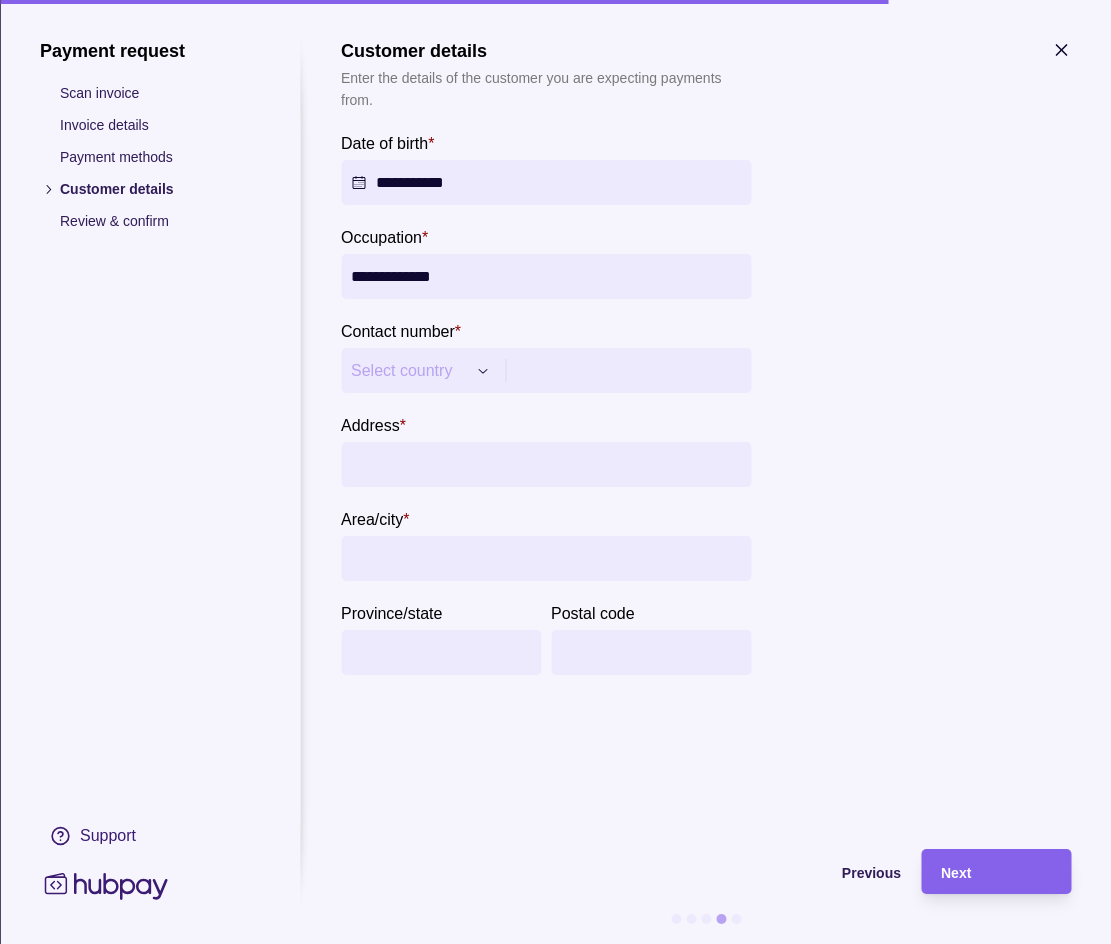 type on "**********" 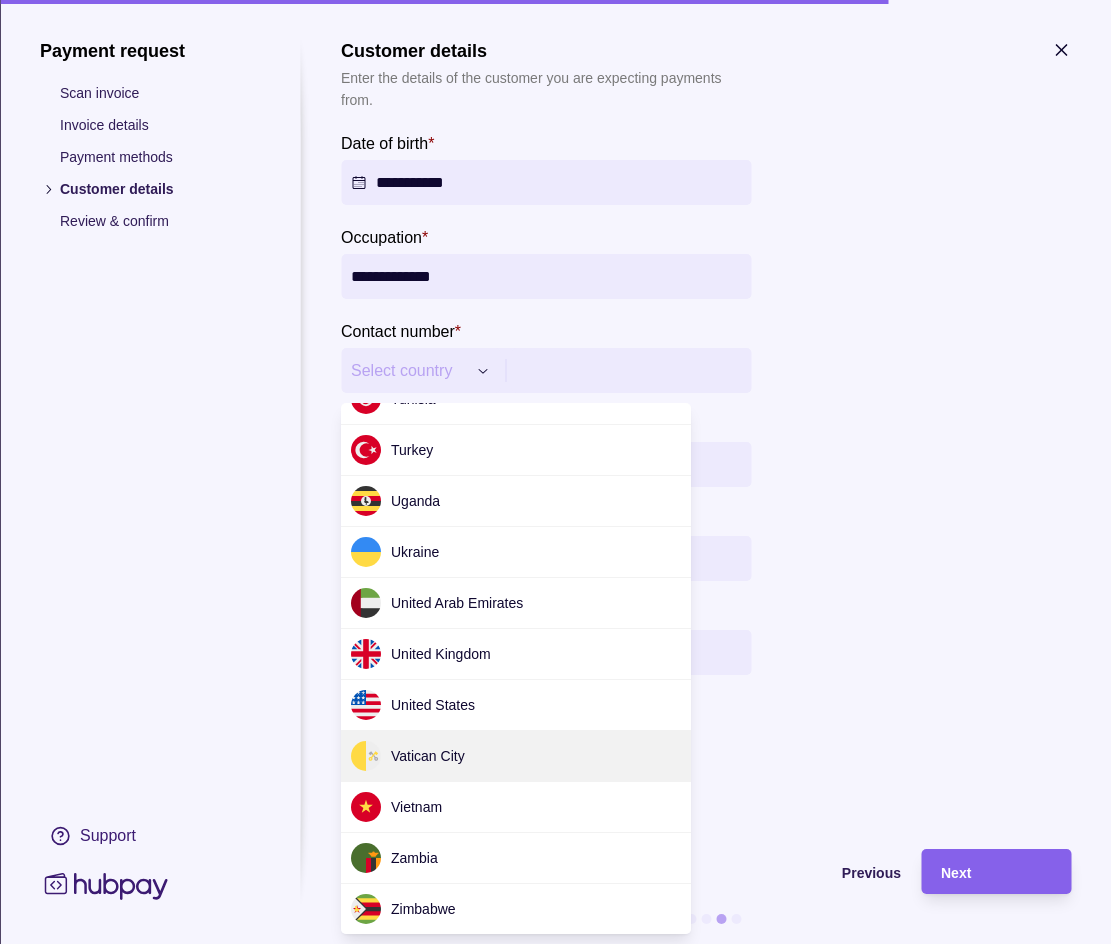 scroll, scrollTop: 6048, scrollLeft: 0, axis: vertical 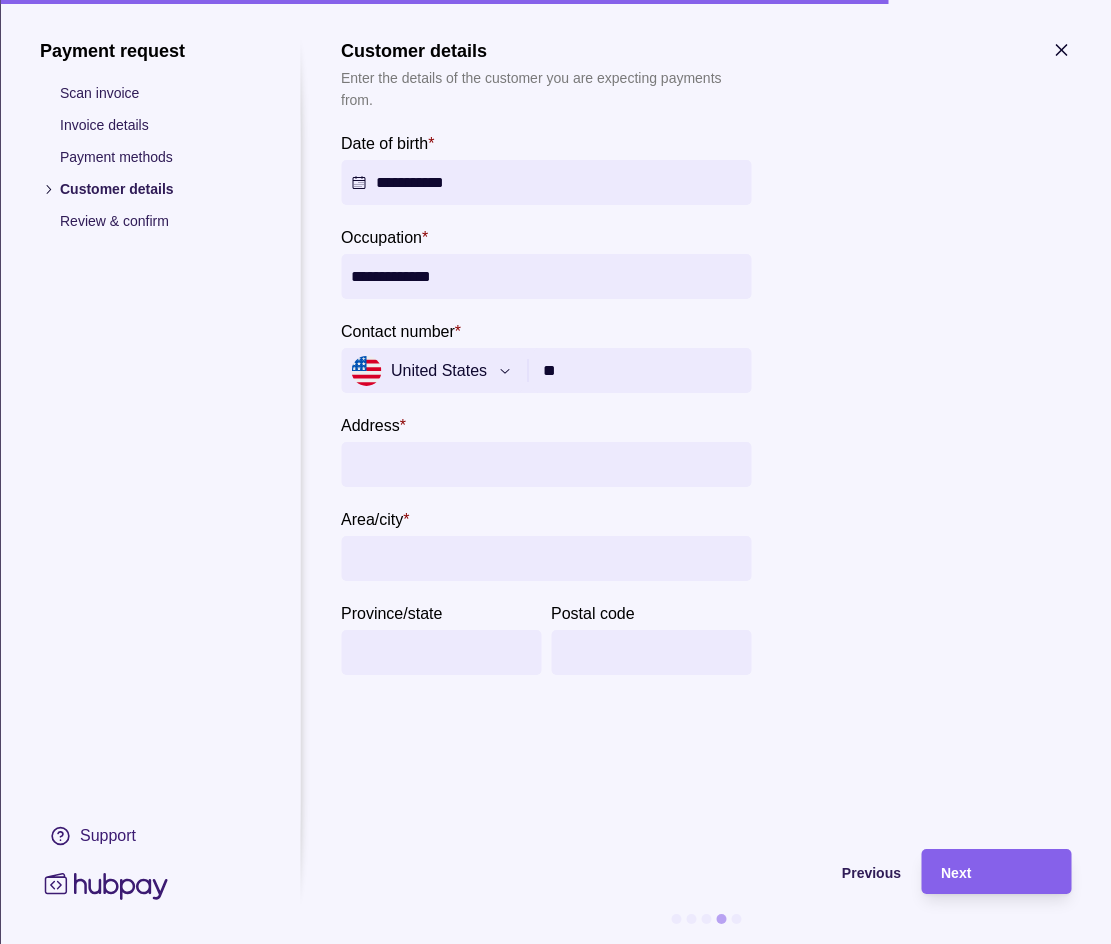 click on "**" at bounding box center [642, 370] 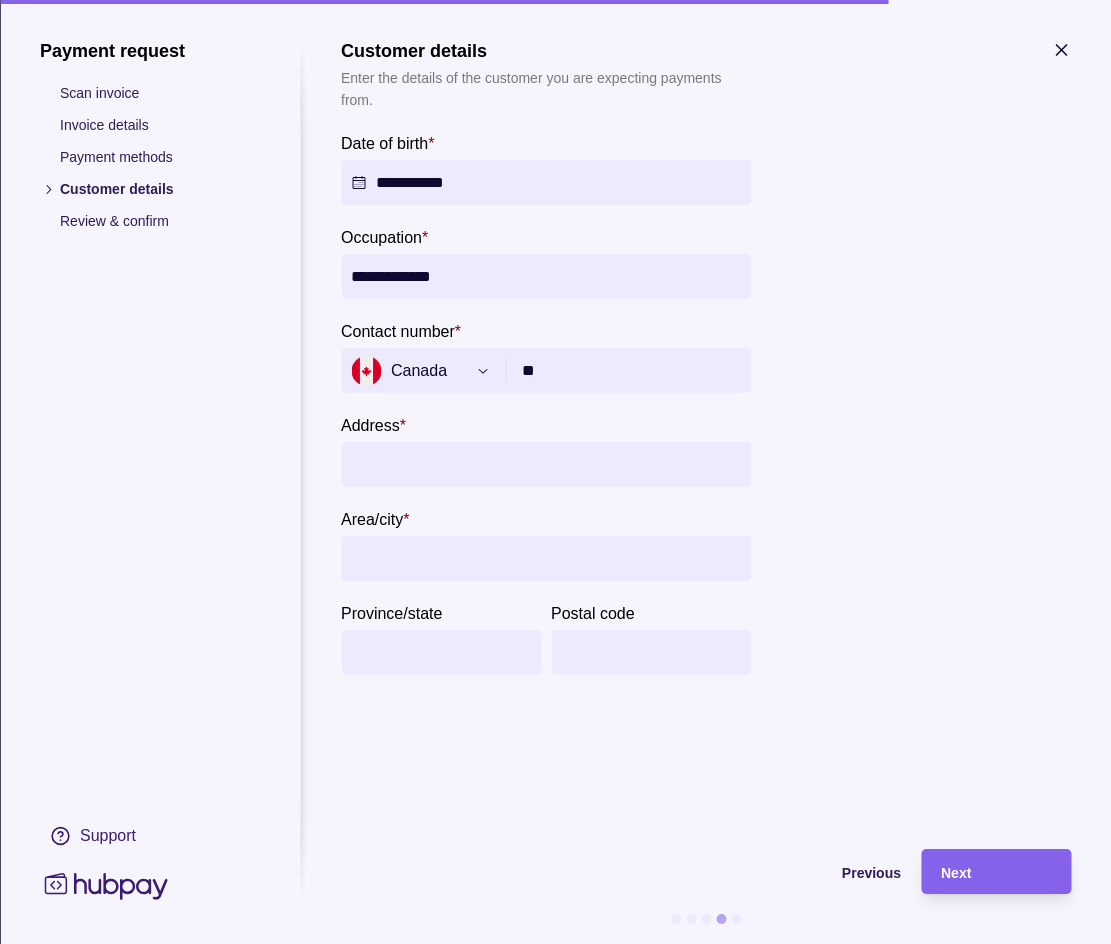 paste on "**********" 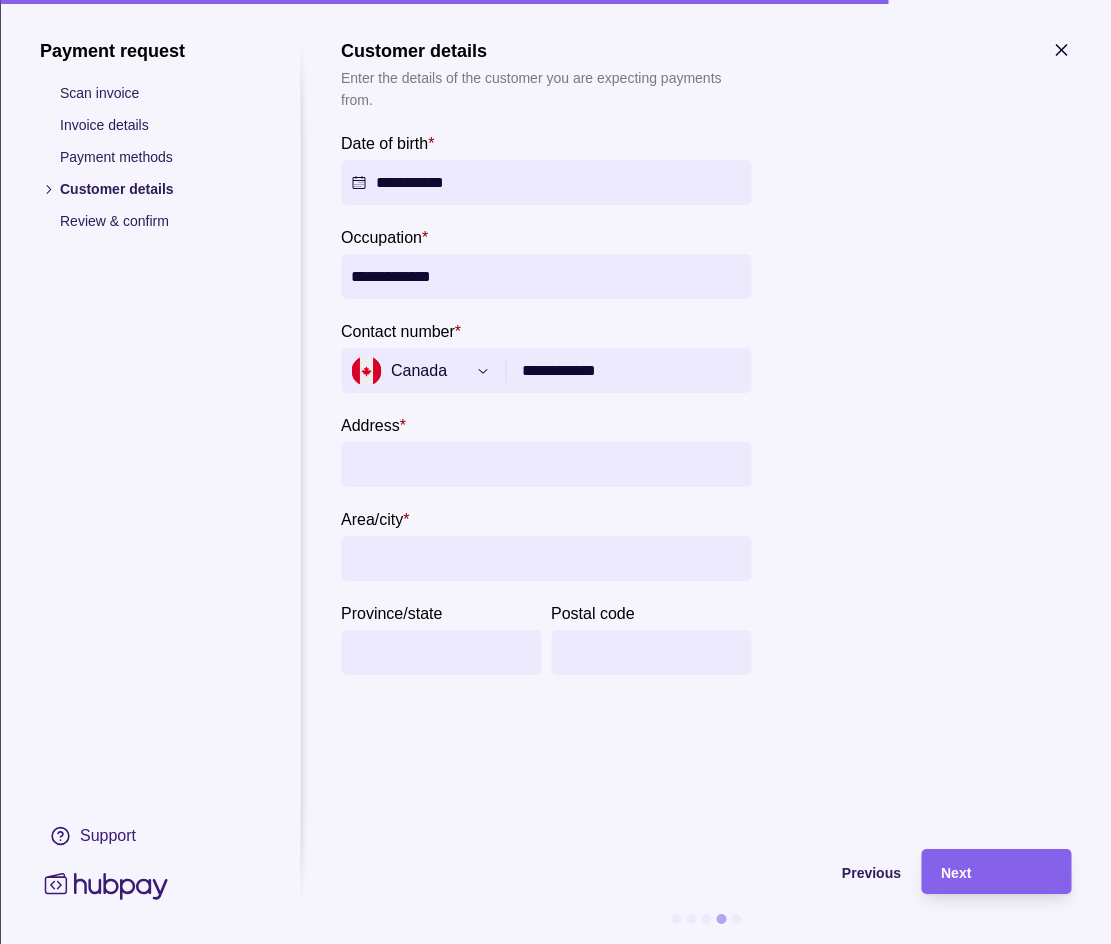 click on "Address  *" at bounding box center [546, 450] 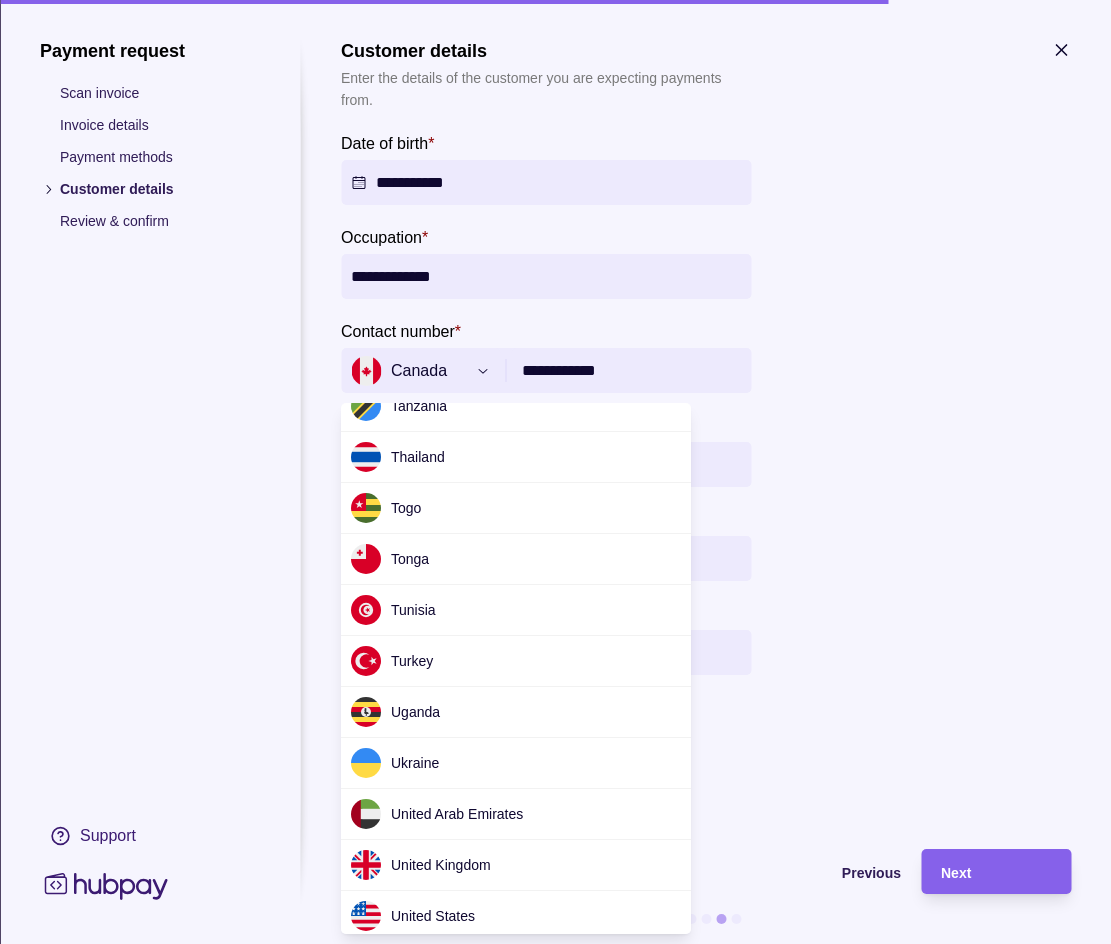 scroll, scrollTop: 6048, scrollLeft: 0, axis: vertical 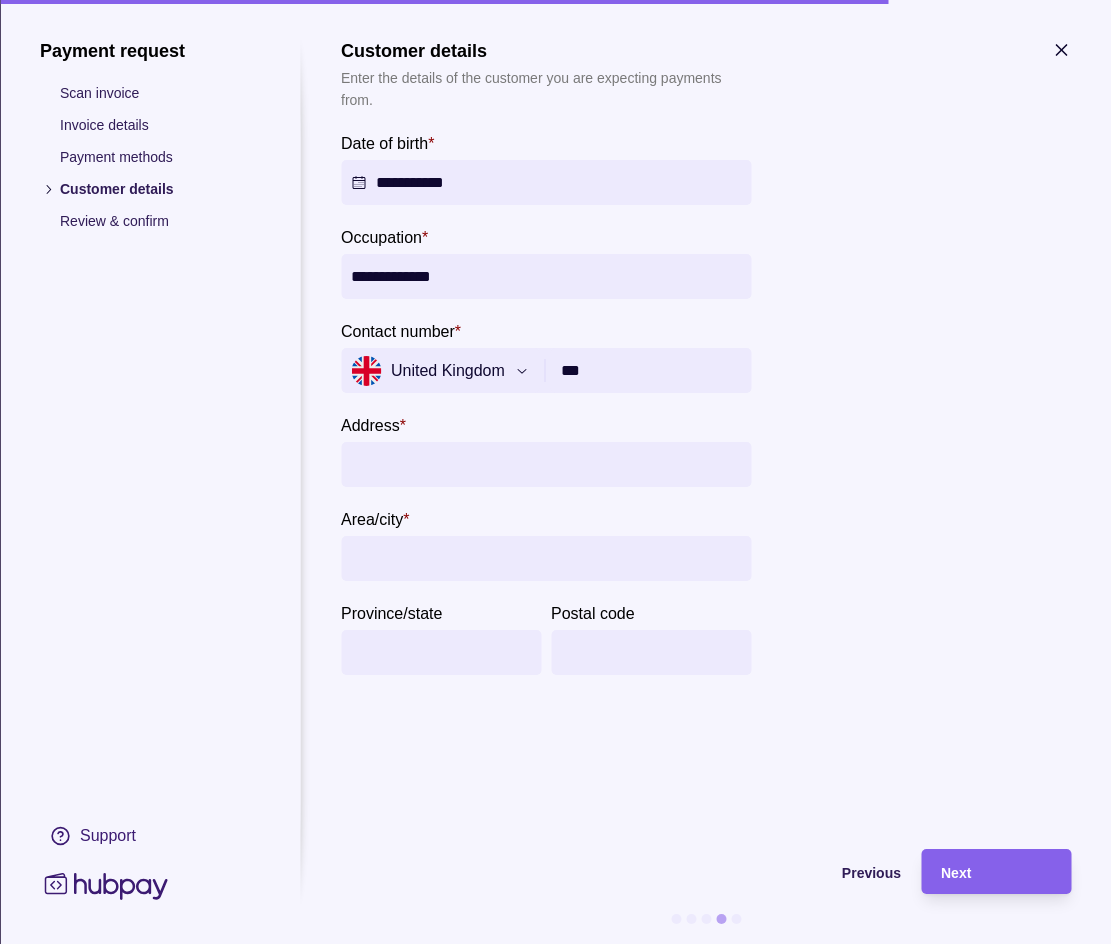 click on "**********" at bounding box center [555, 586] 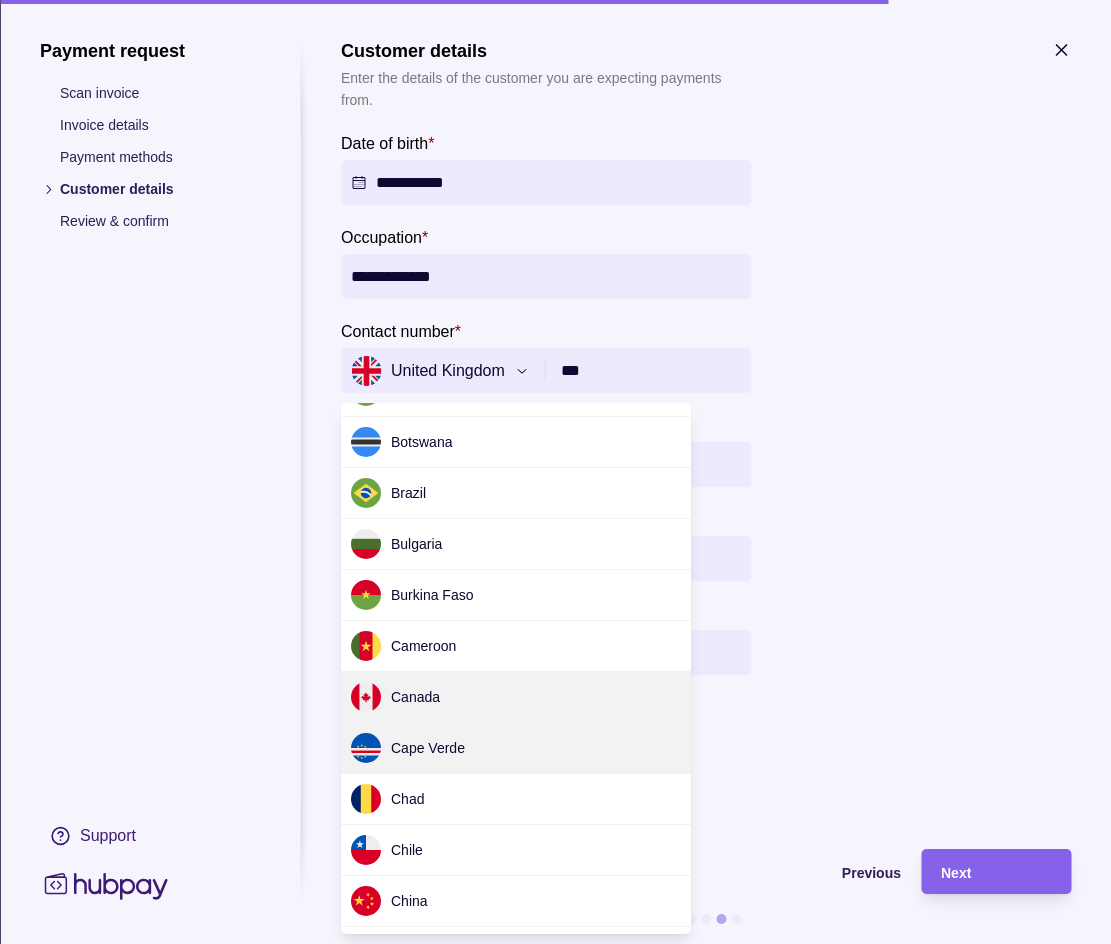scroll, scrollTop: 600, scrollLeft: 0, axis: vertical 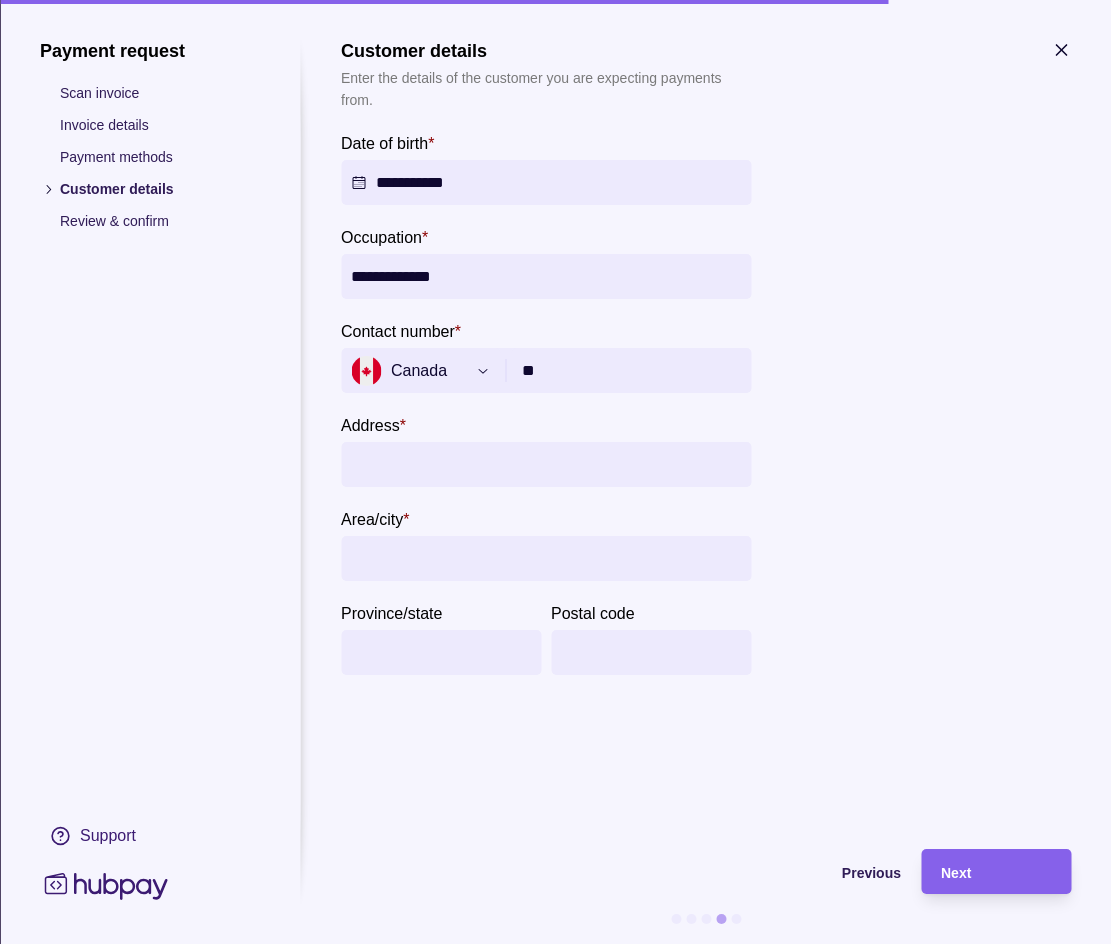 click on "Canada" at bounding box center (421, 370) 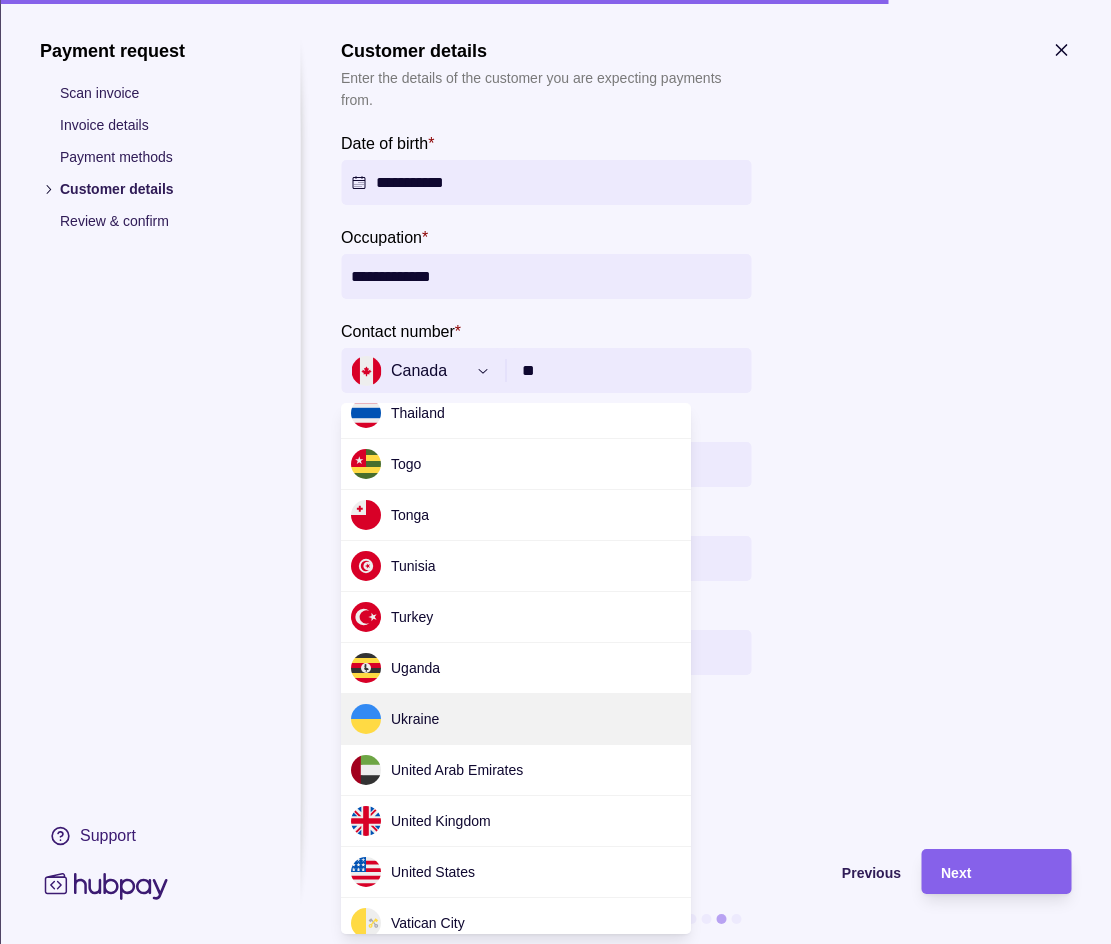 scroll, scrollTop: 6048, scrollLeft: 0, axis: vertical 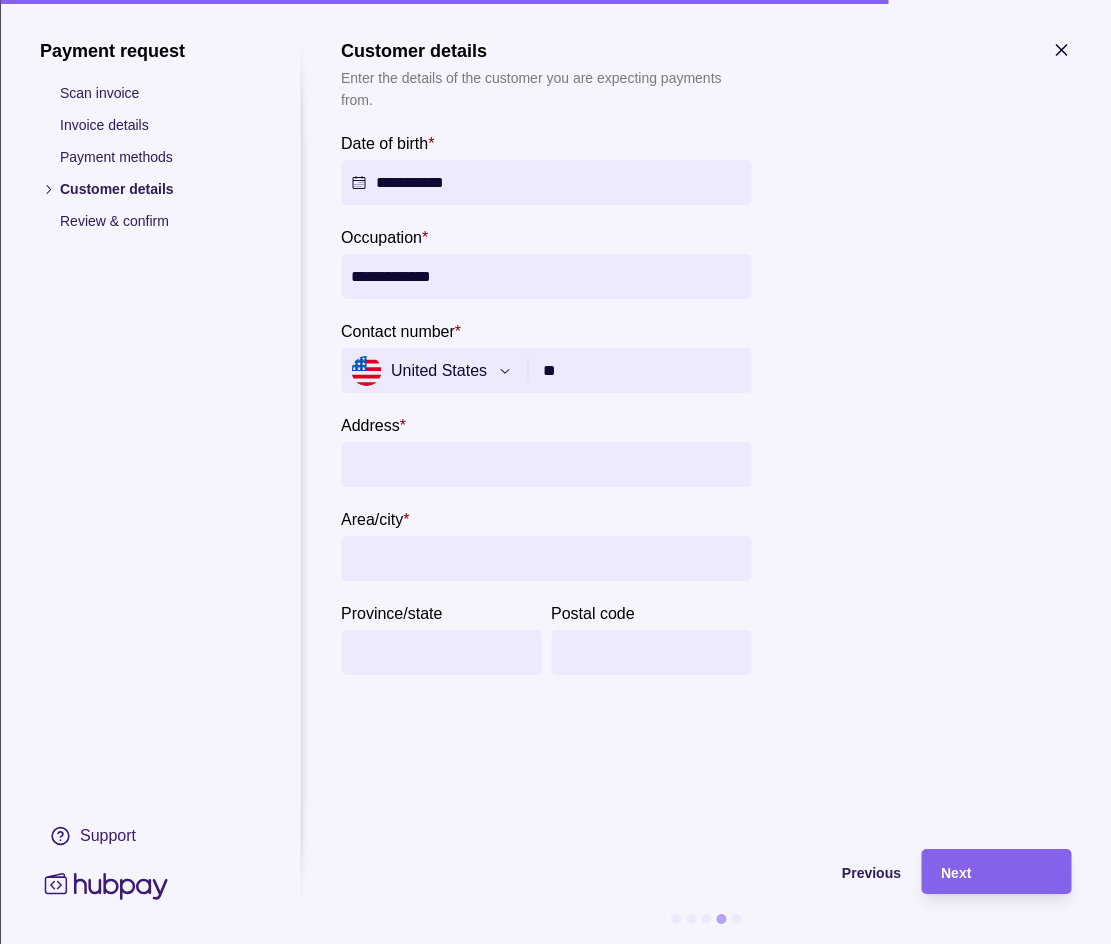 click on "**" at bounding box center [642, 370] 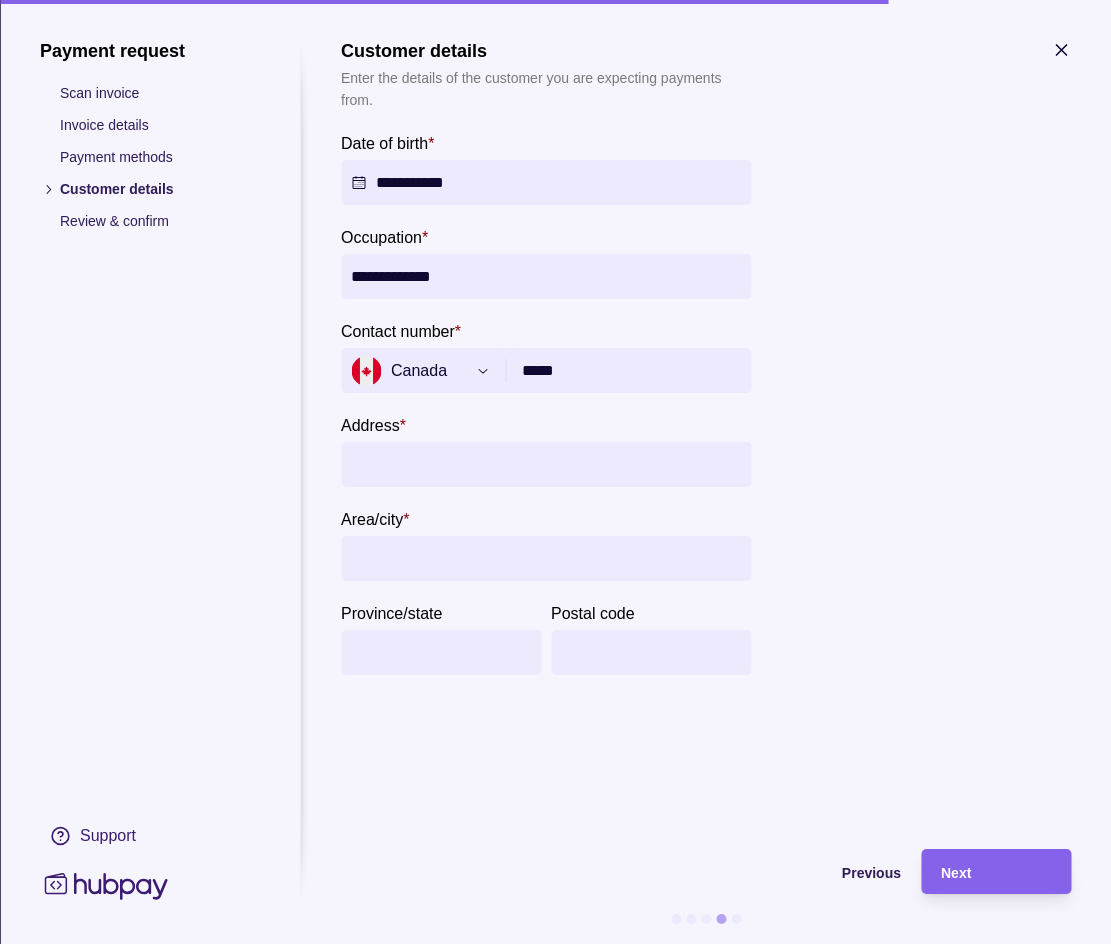 click on "Canada" at bounding box center [408, 371] 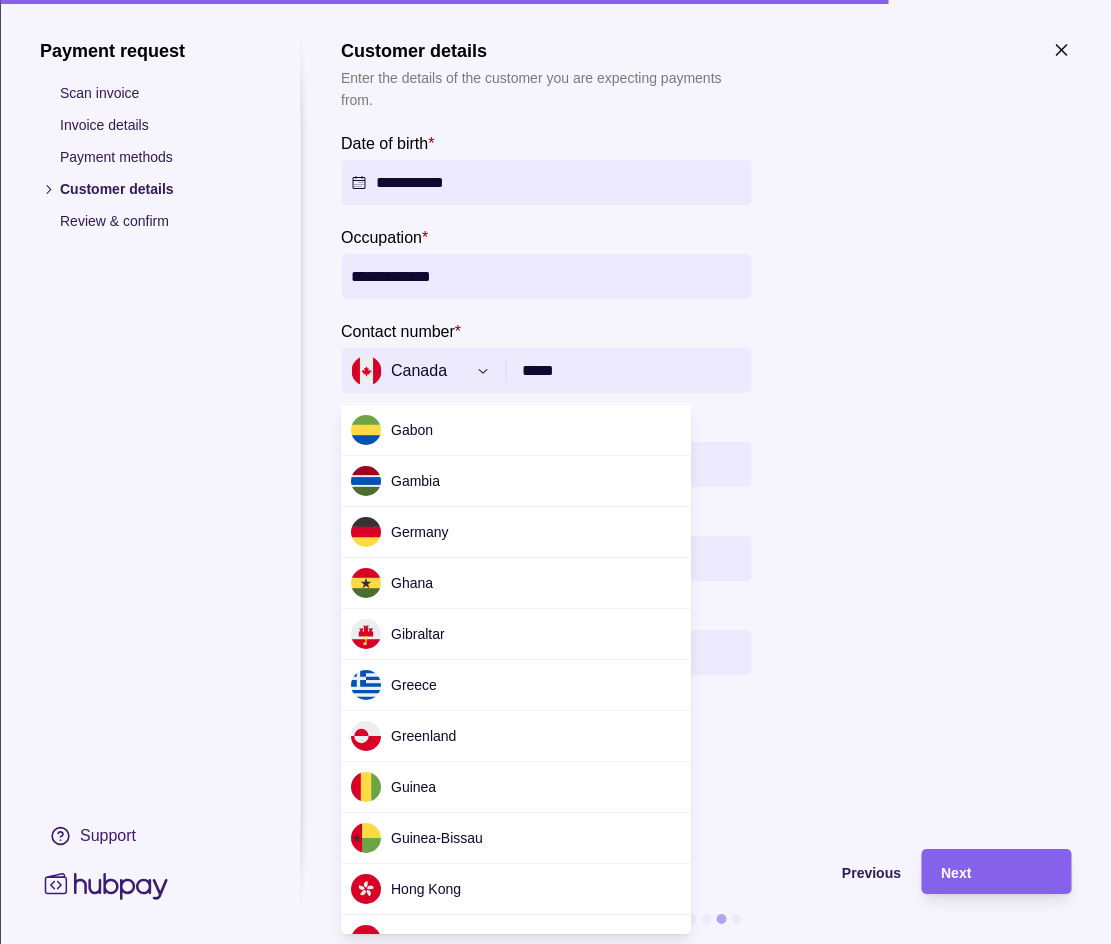 scroll, scrollTop: 5880, scrollLeft: 0, axis: vertical 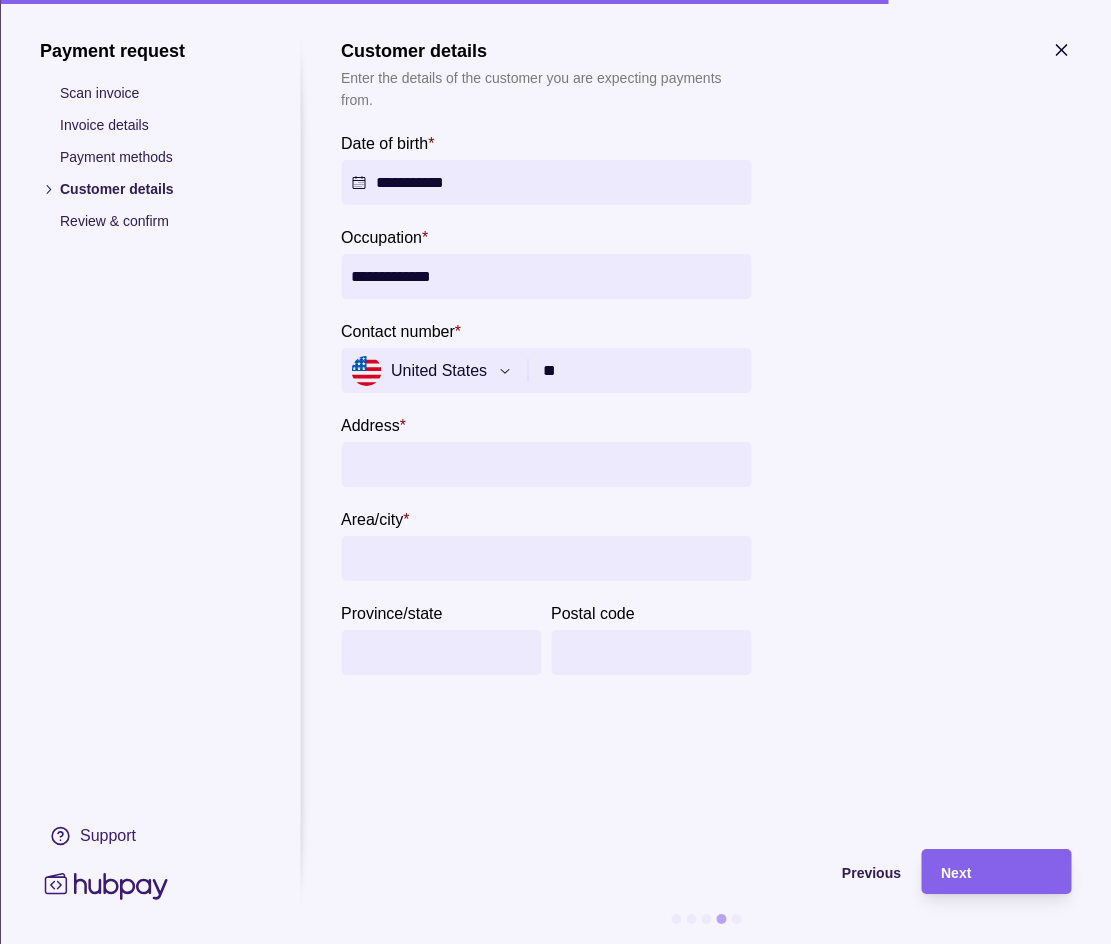 click on "**" at bounding box center [642, 370] 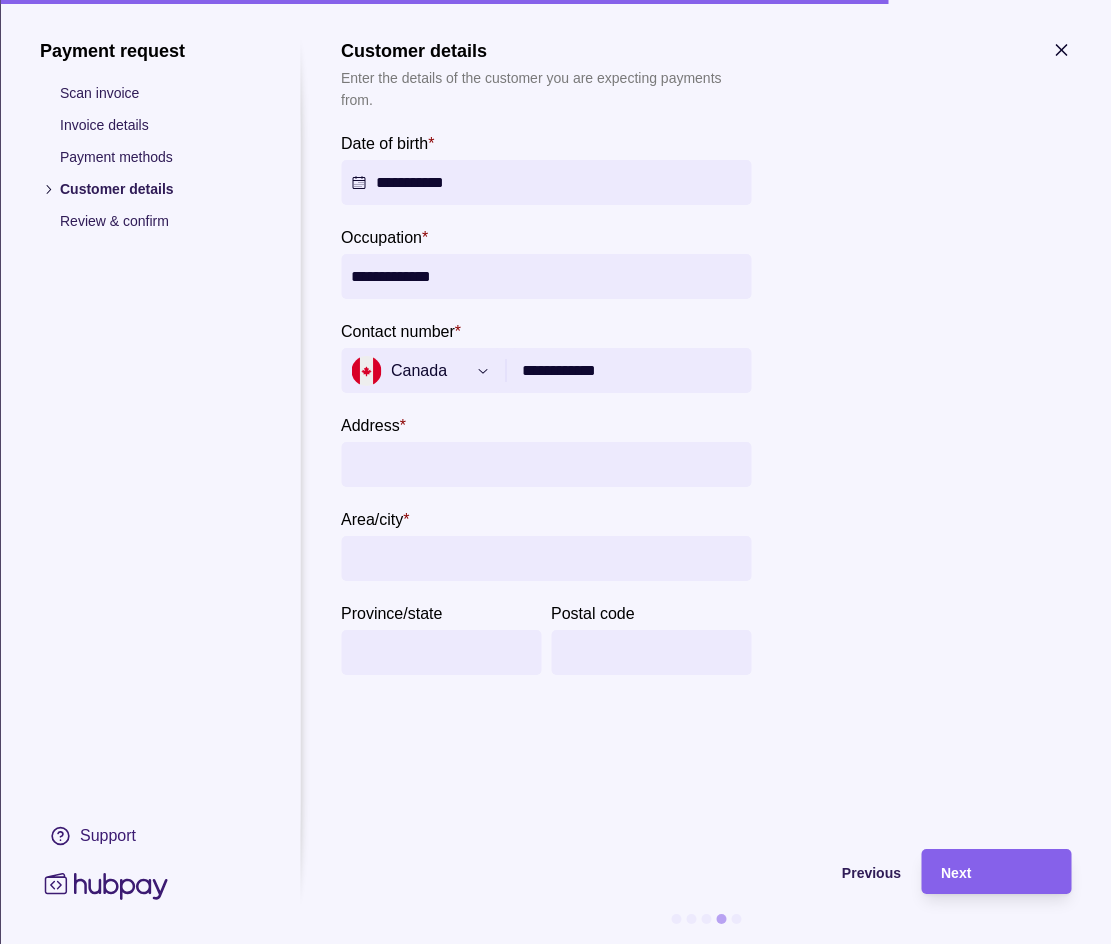 type on "**********" 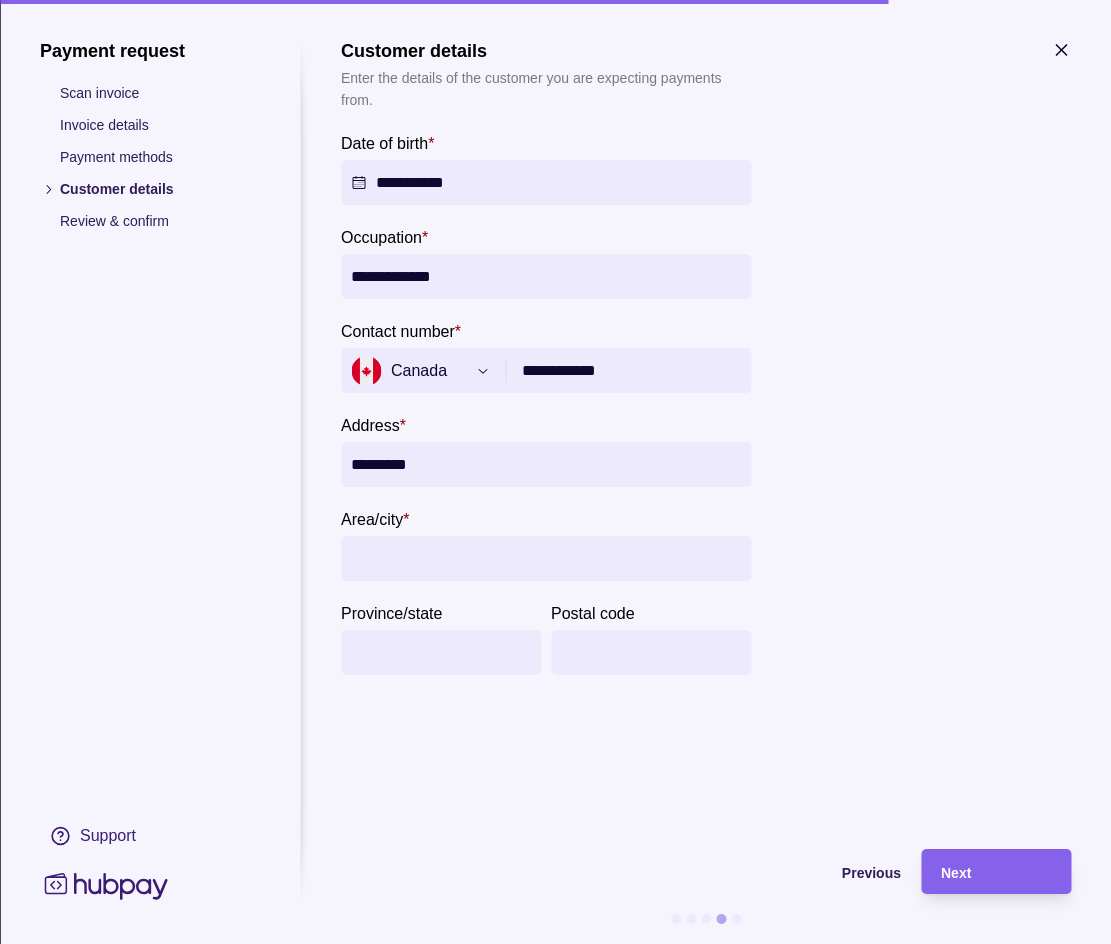 type on "*********" 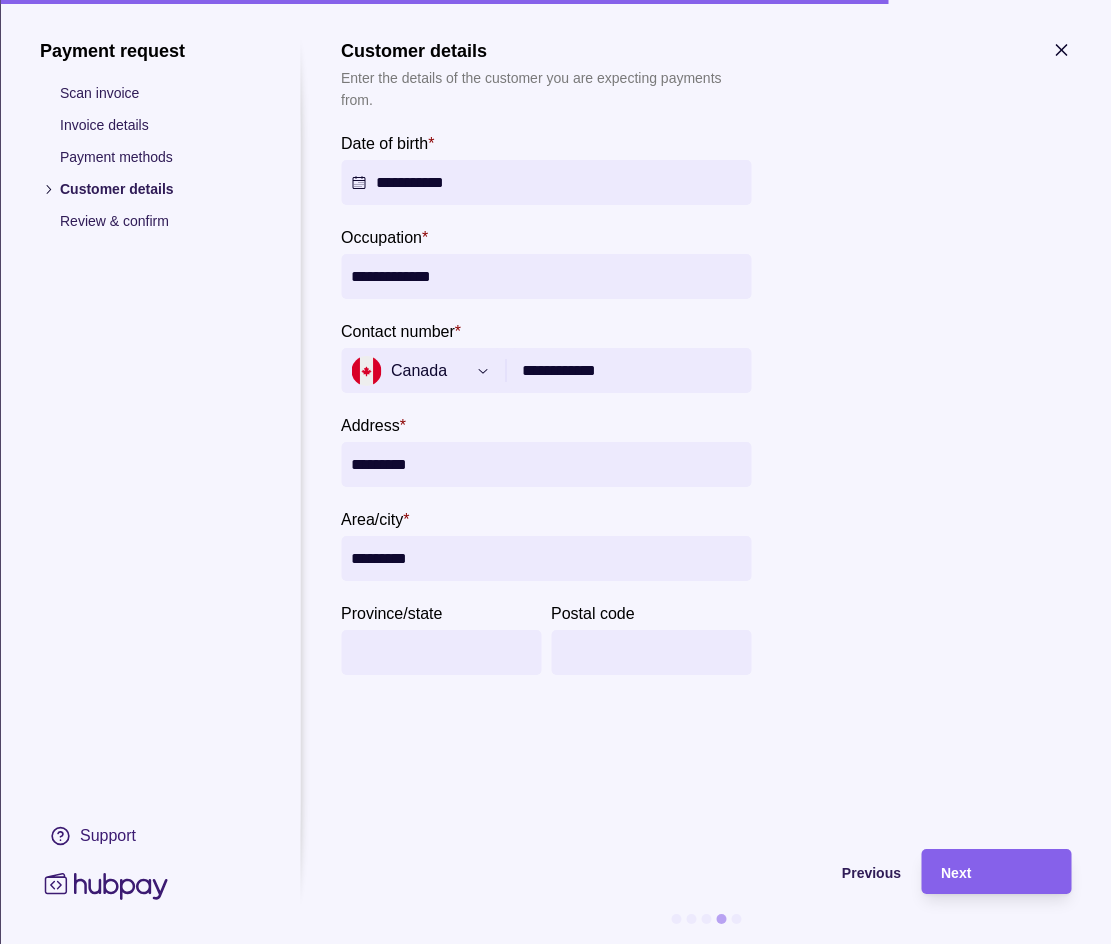 type on "*********" 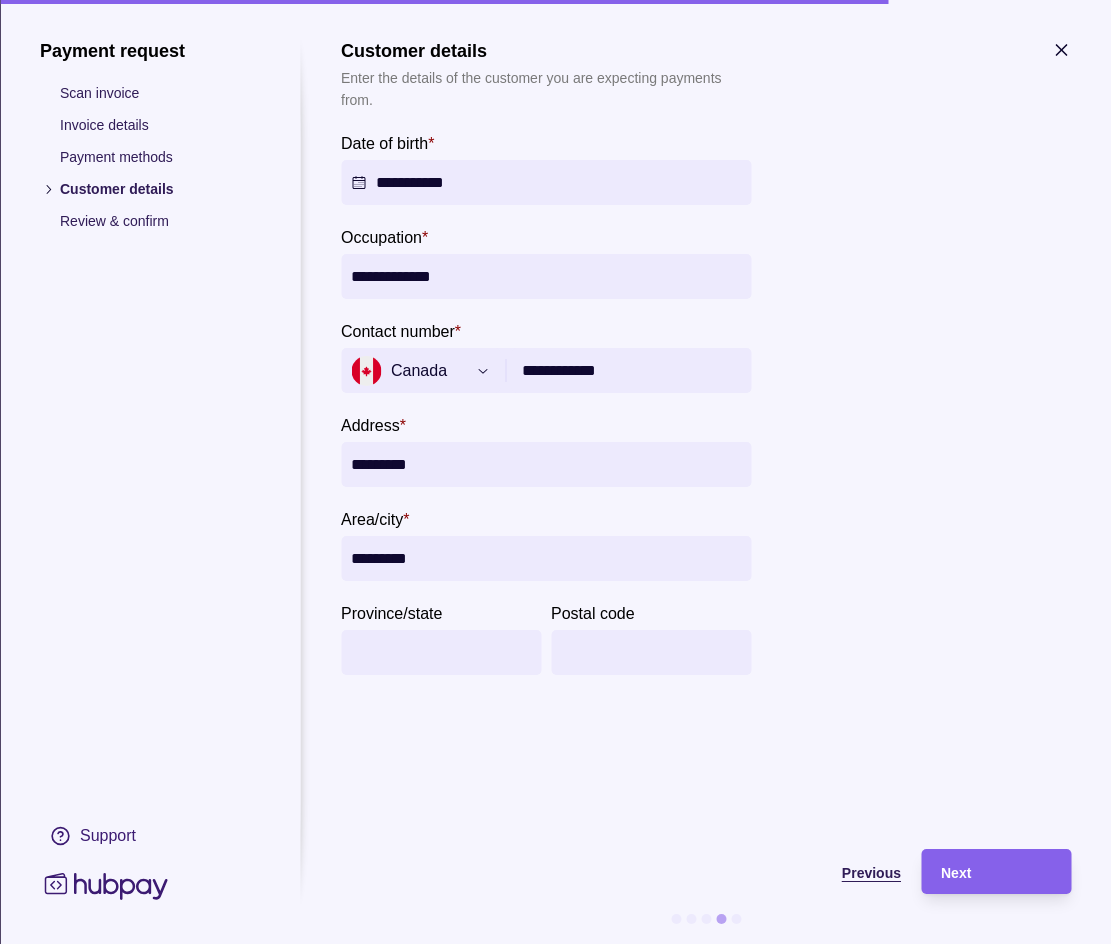 click on "Previous" at bounding box center [871, 873] 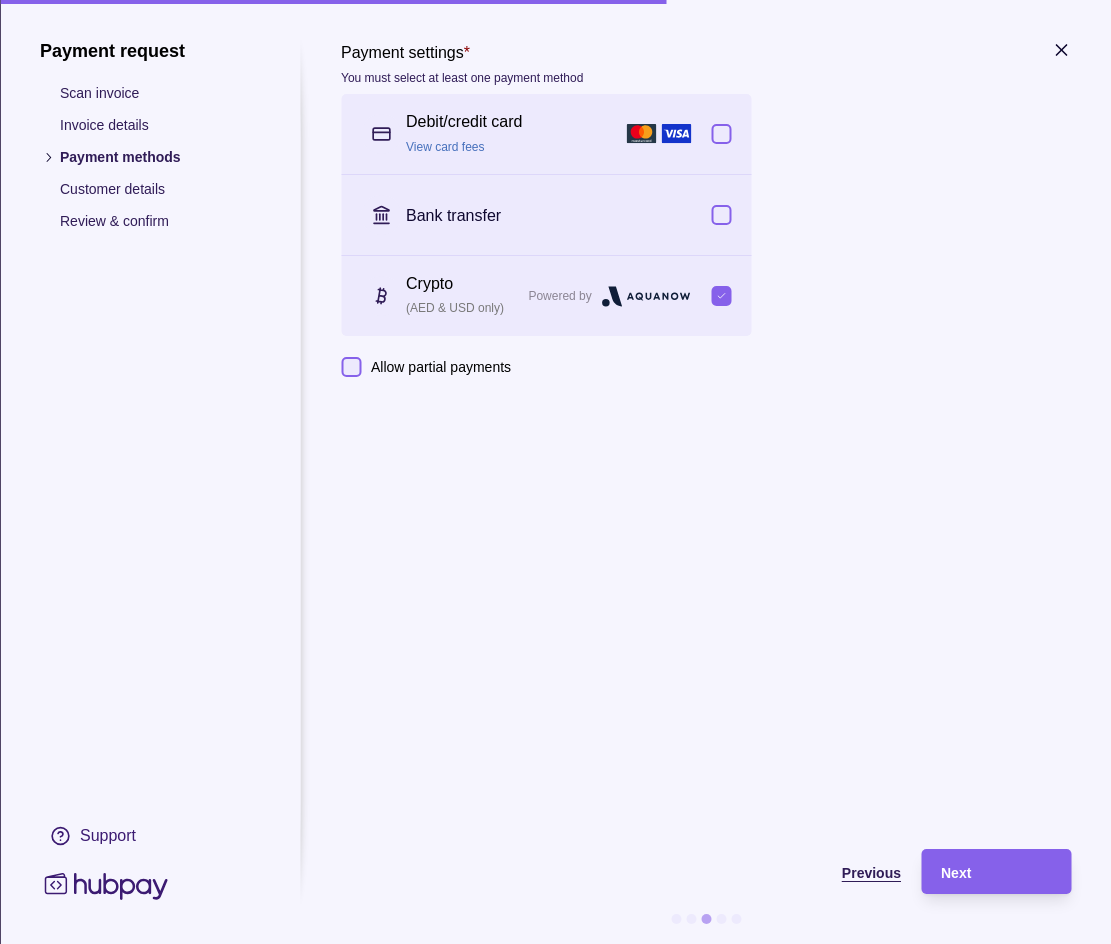 click on "Previous" at bounding box center [871, 873] 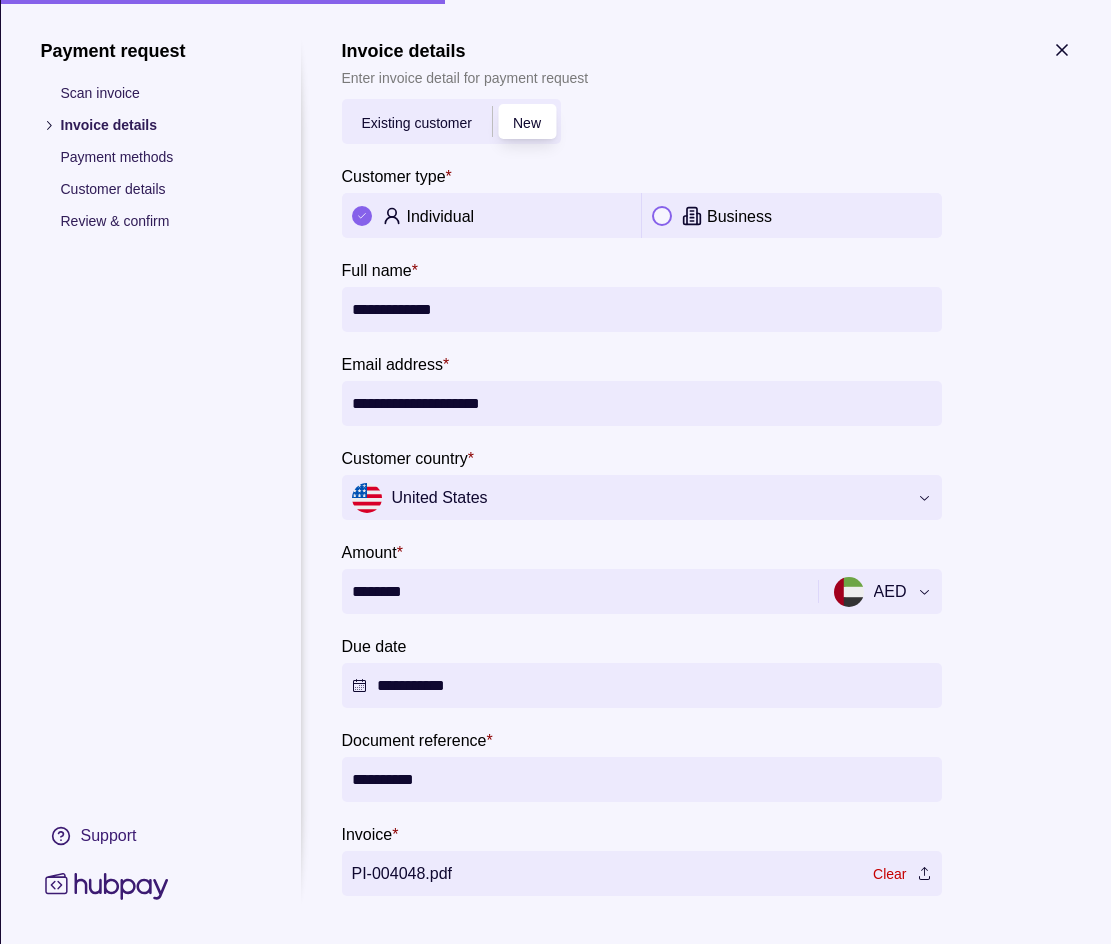 click on "United States" at bounding box center (628, 498) 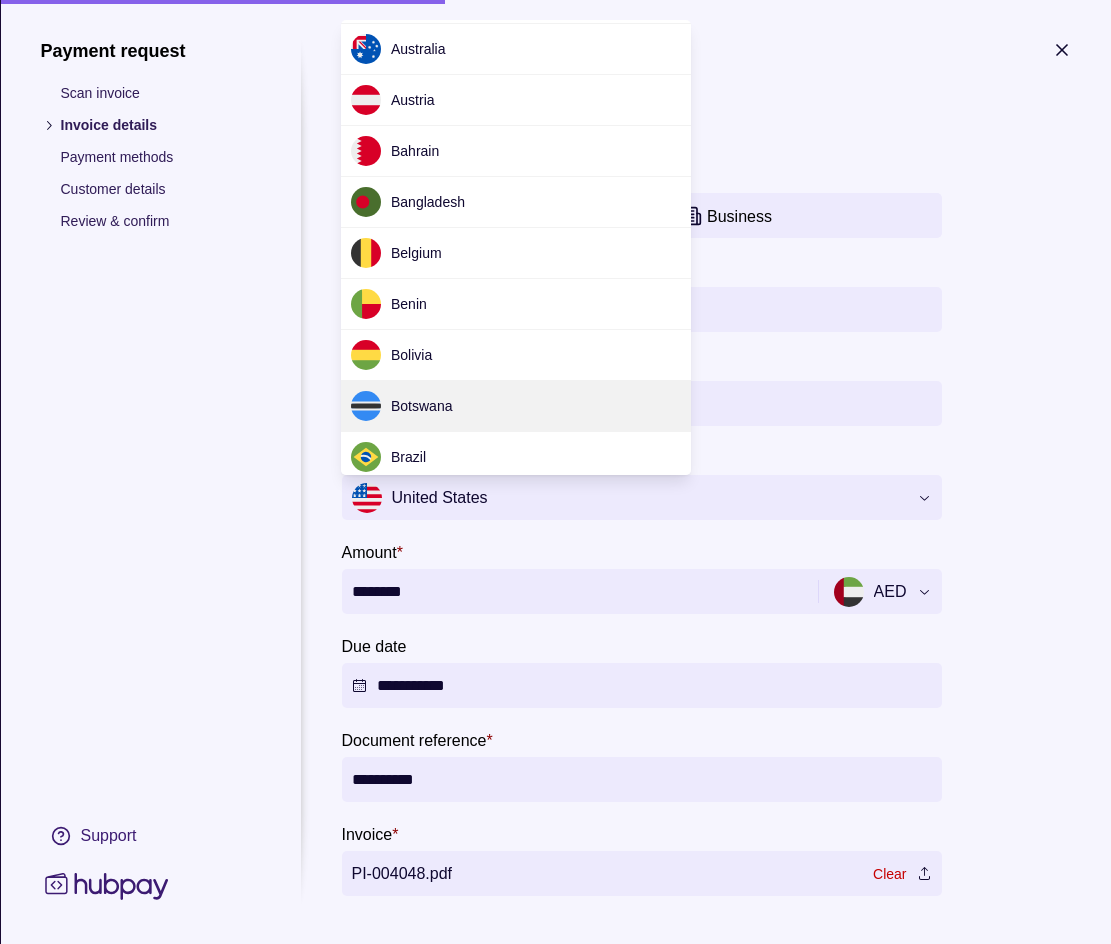 scroll, scrollTop: 563, scrollLeft: 0, axis: vertical 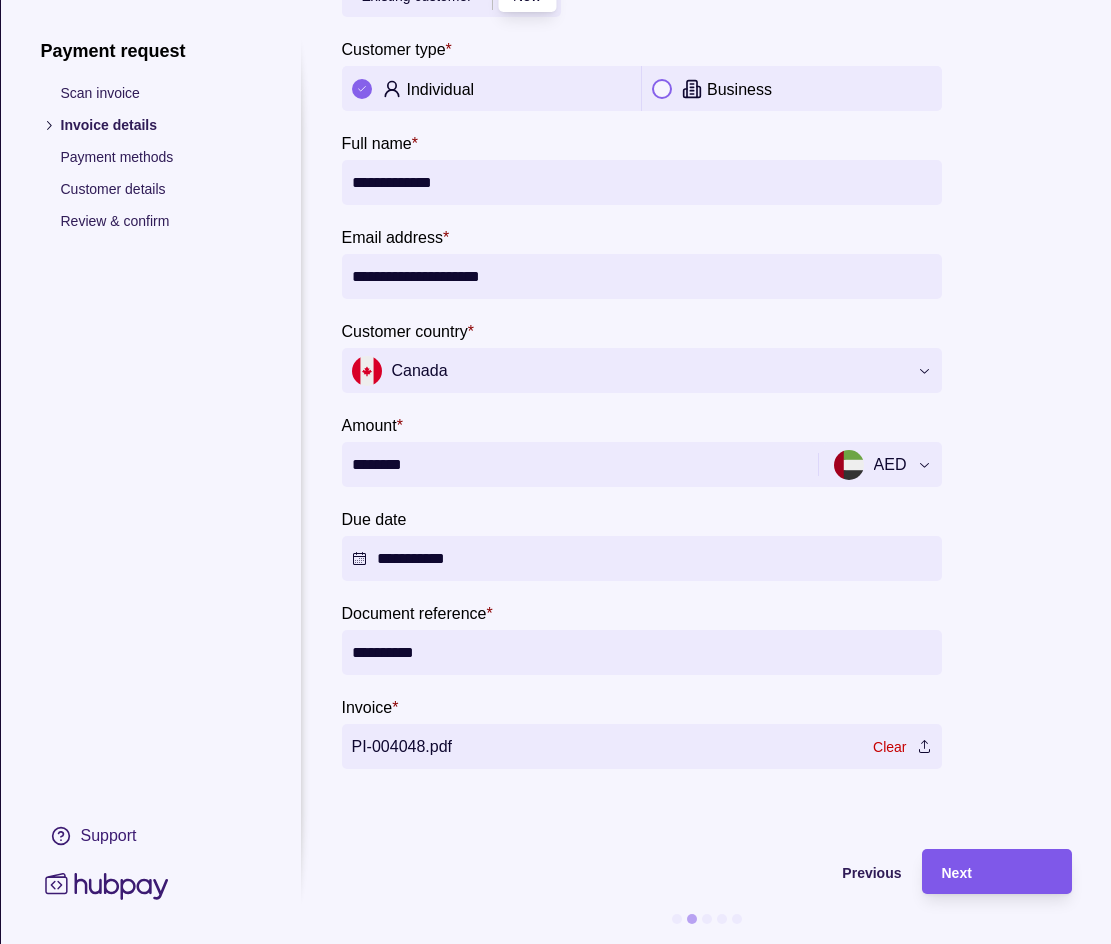 click on "Next" at bounding box center (956, 873) 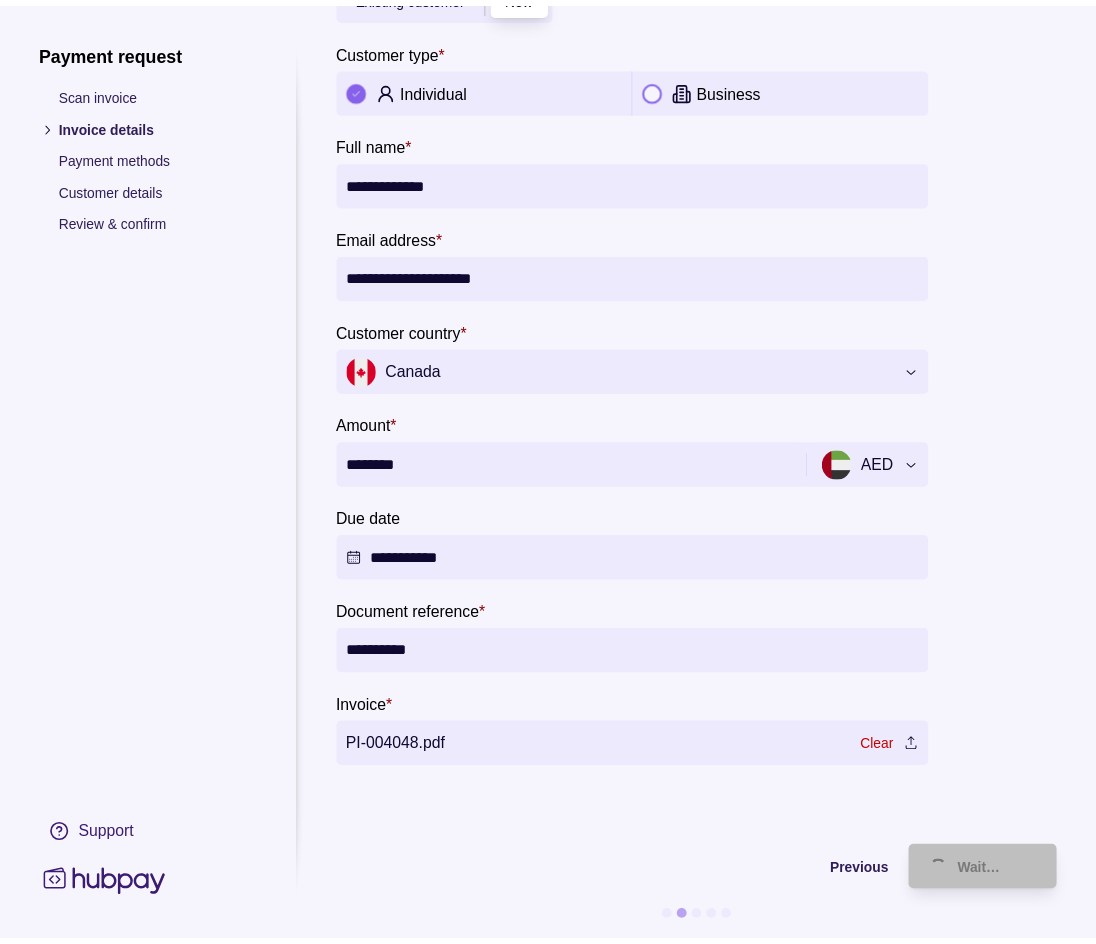 scroll, scrollTop: 0, scrollLeft: 0, axis: both 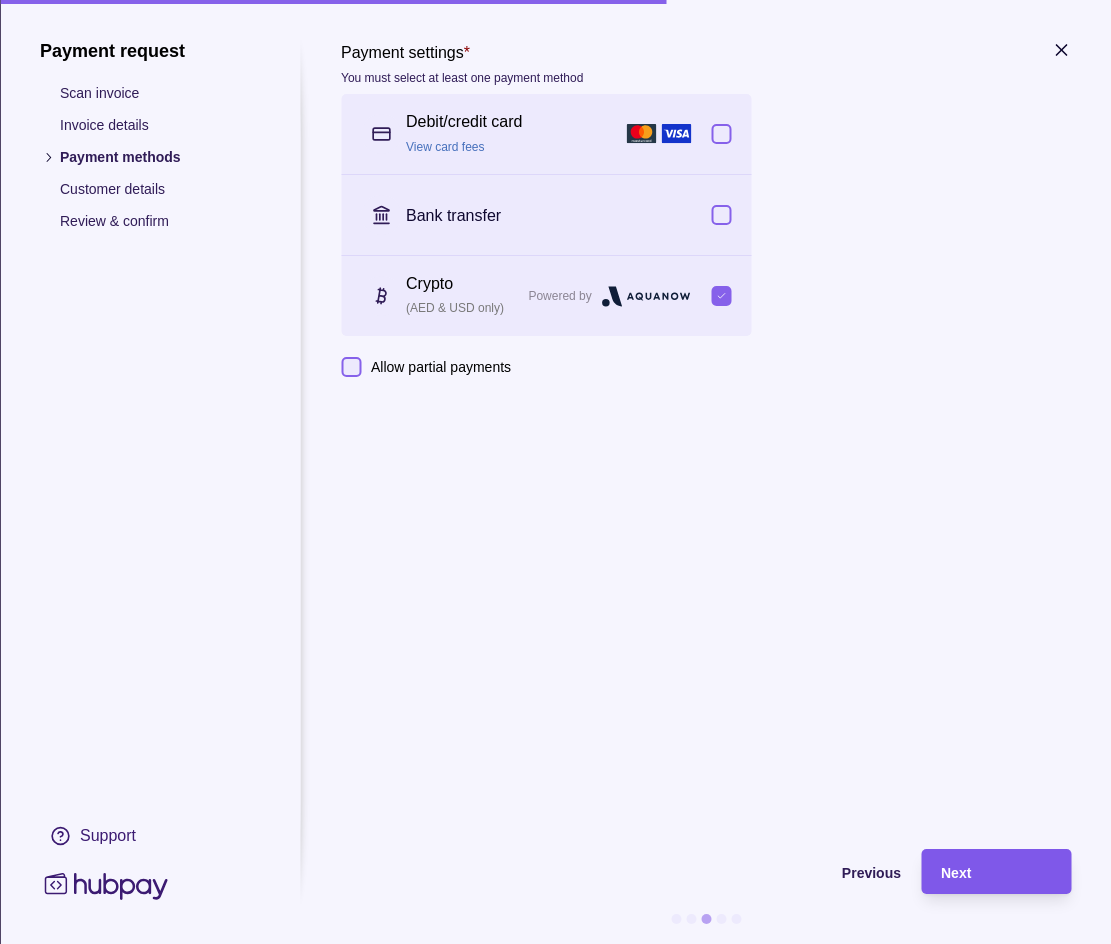click on "Next" at bounding box center (981, 871) 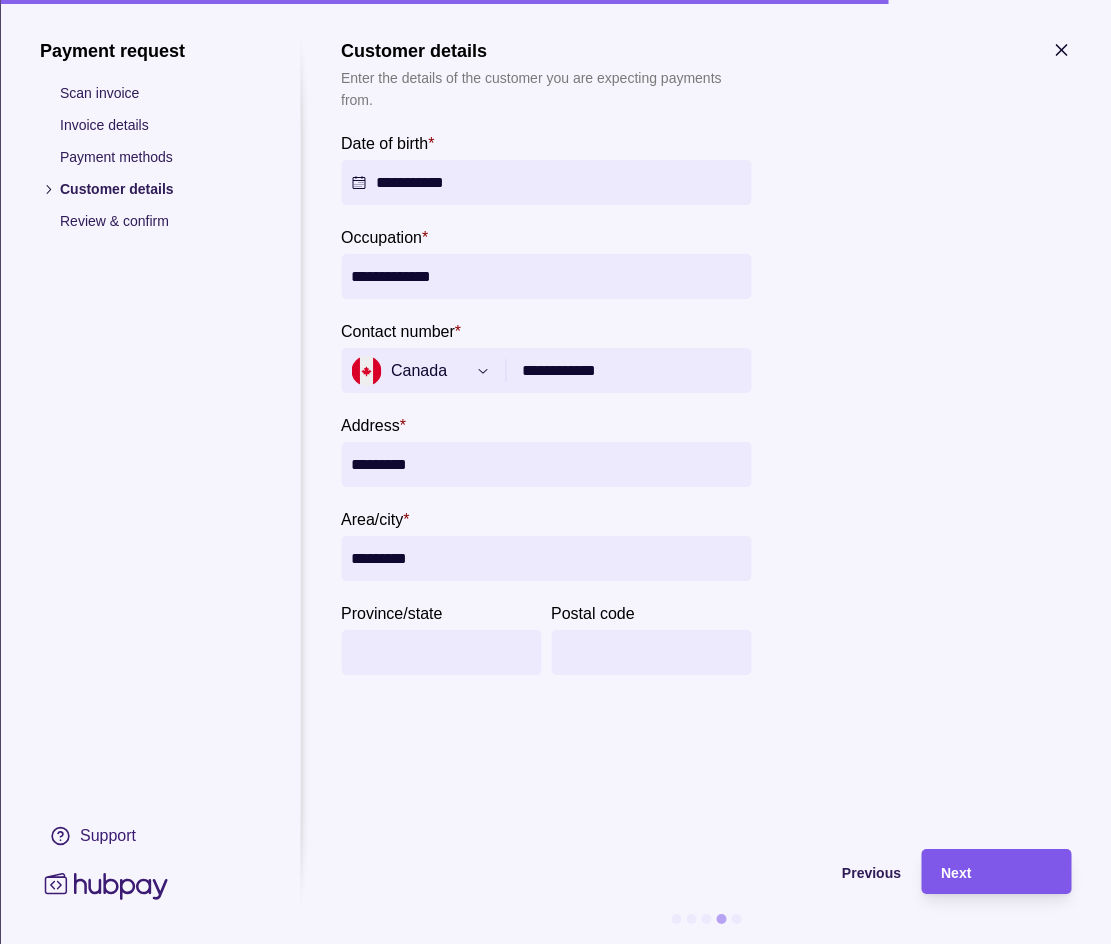 click on "Next" at bounding box center (996, 872) 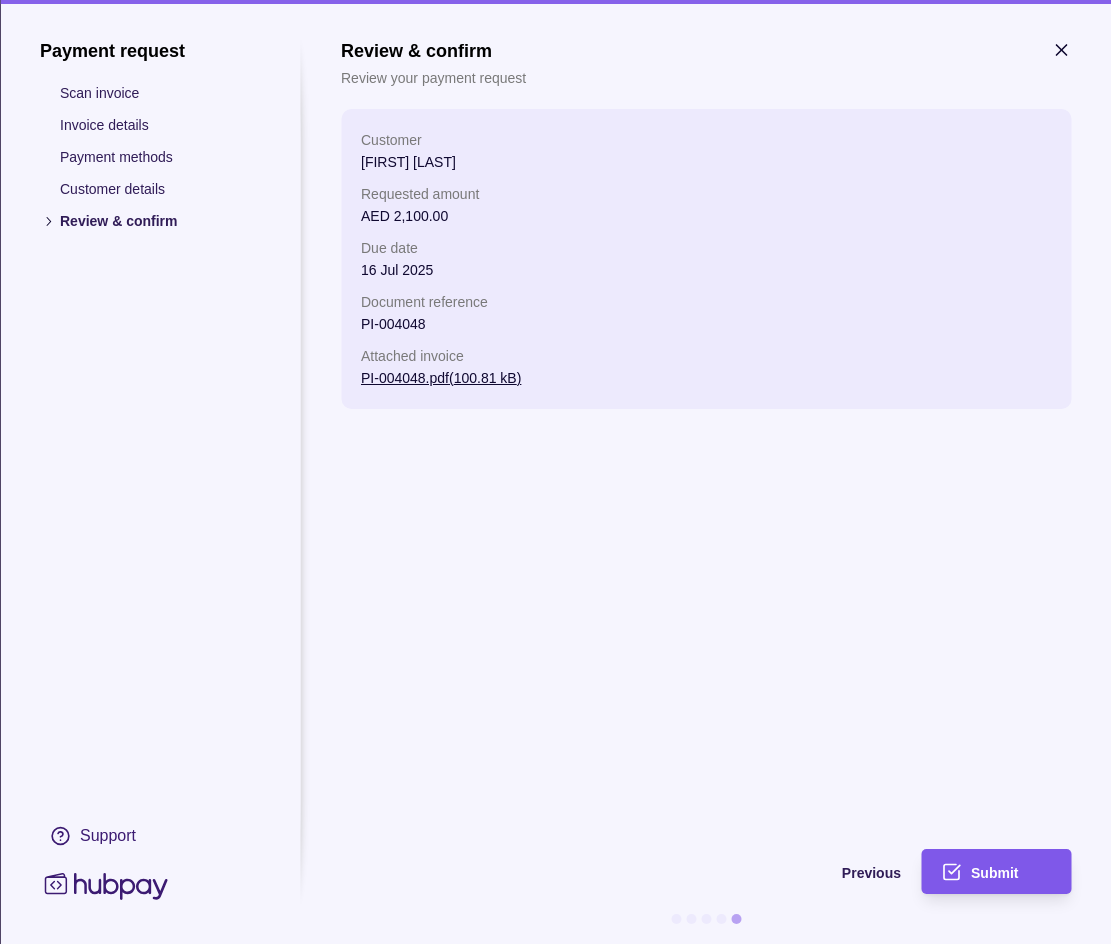 click on "Submit" at bounding box center (1011, 872) 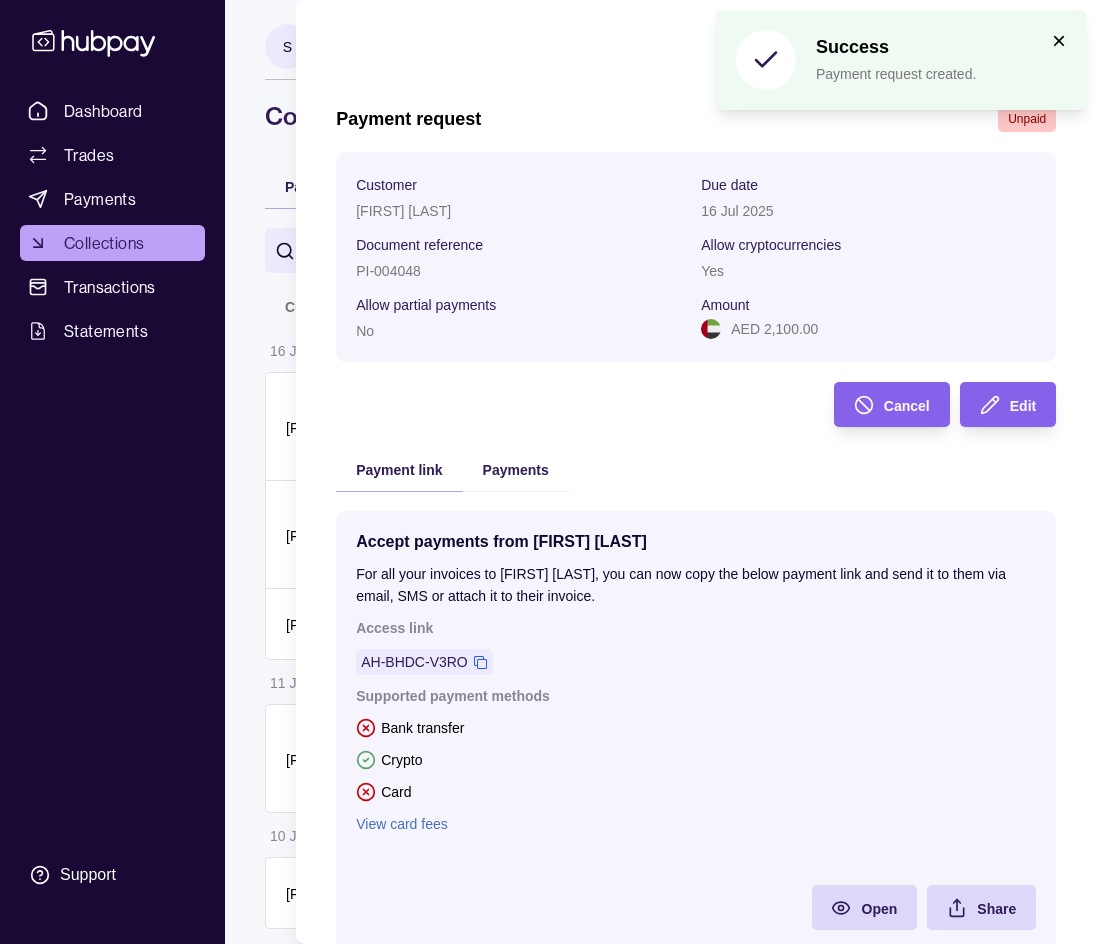 click on "Access link" at bounding box center [696, 628] 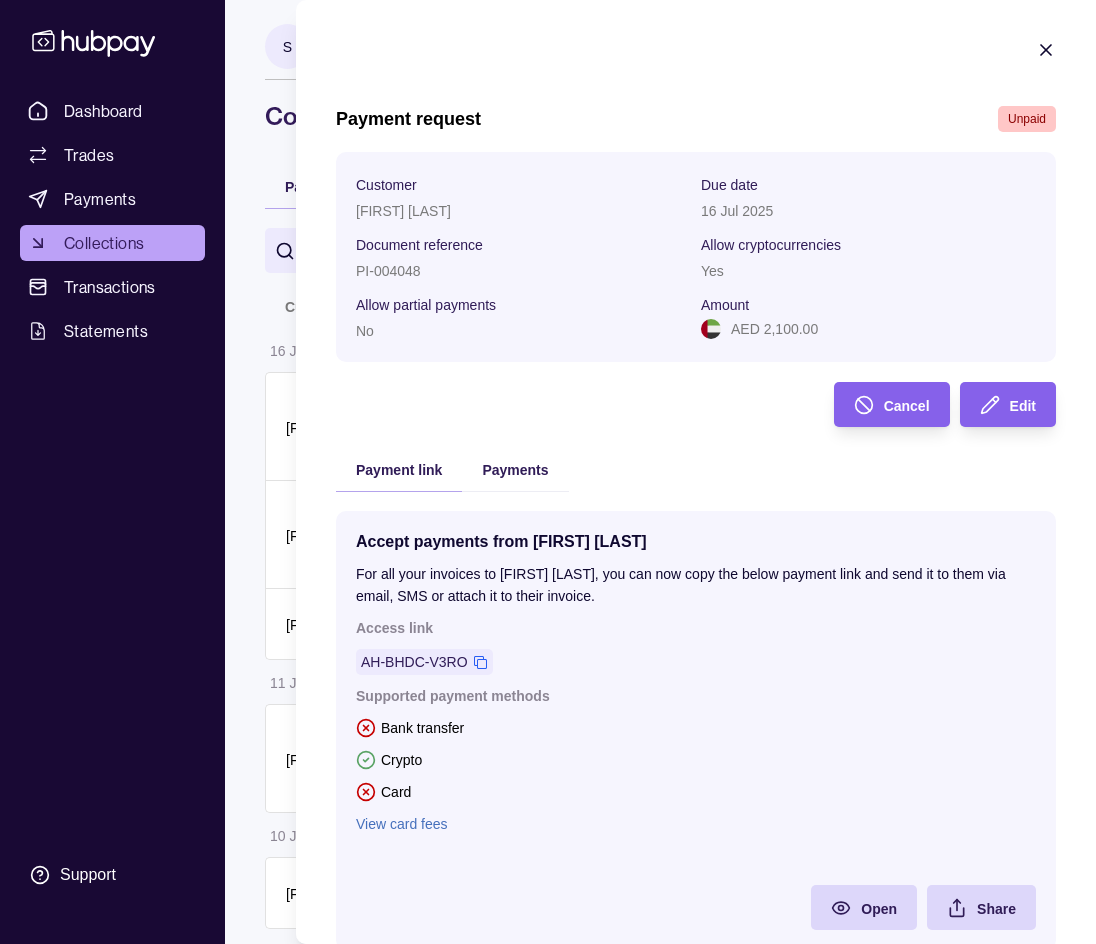 click on "Supported payment methods Bank transfer Crypto Card View card fees" at bounding box center [696, 760] 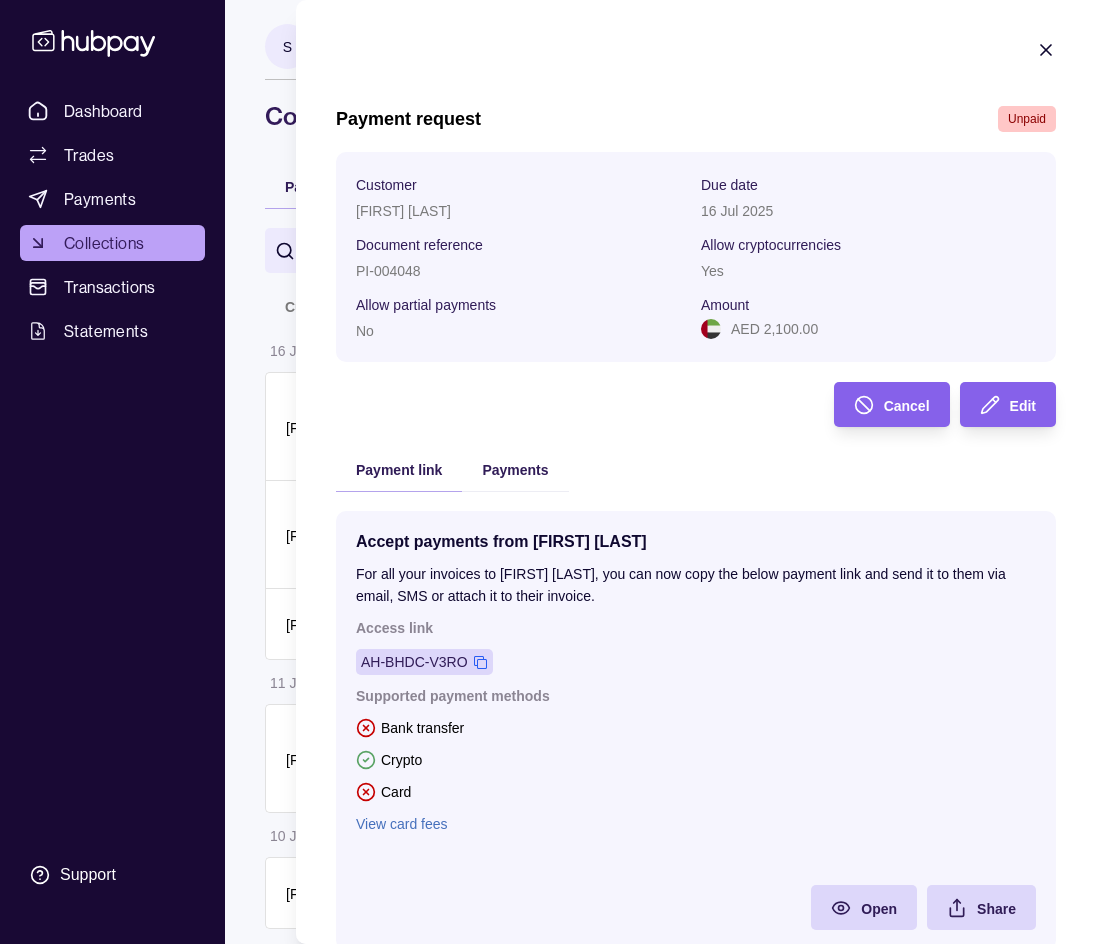 click 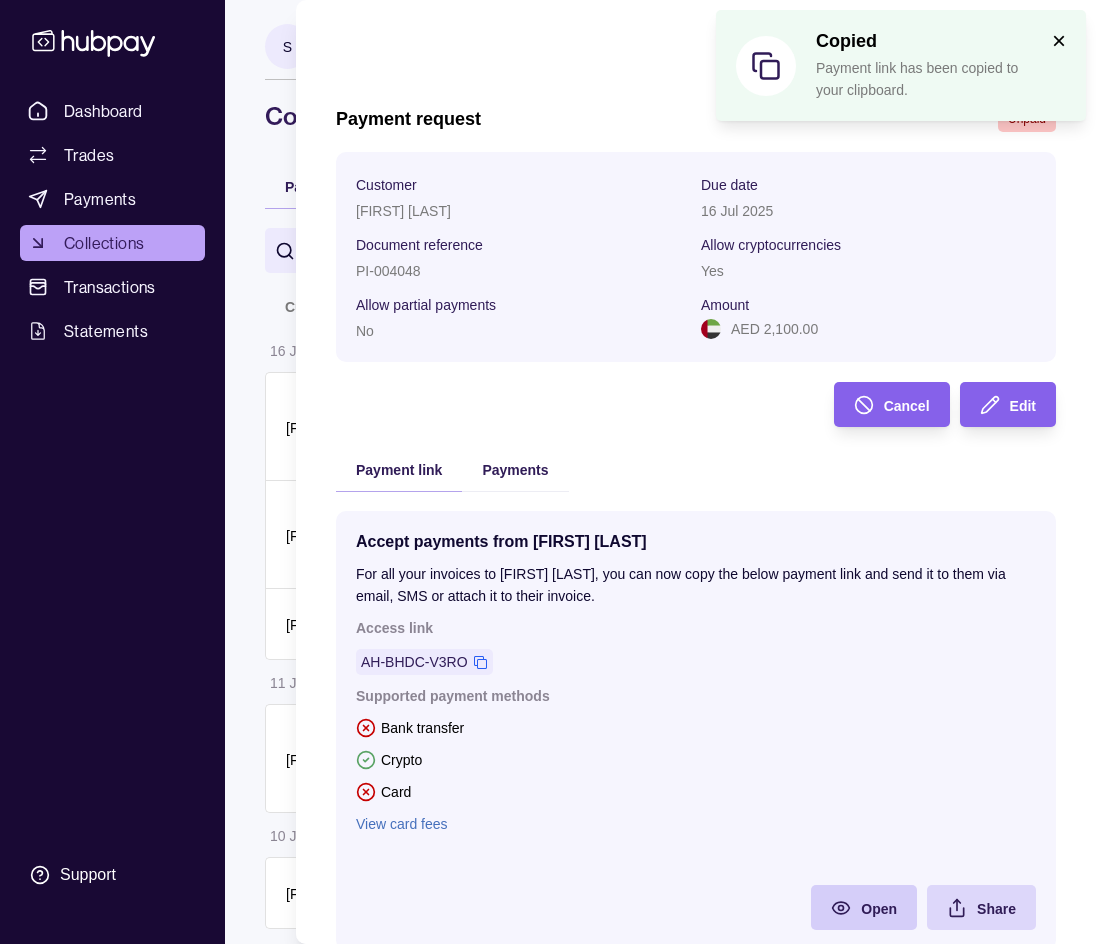 click on "Open" at bounding box center (879, 909) 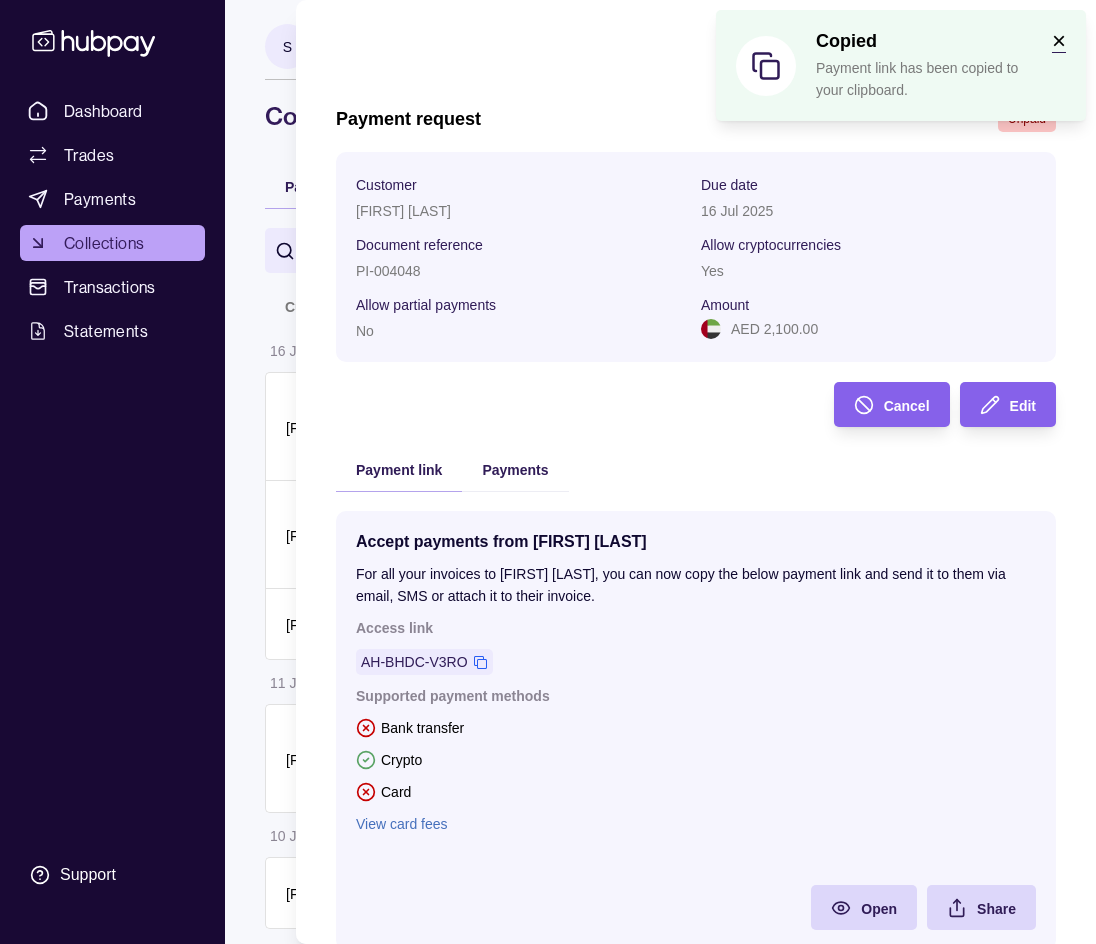 click on "×" at bounding box center (1059, 40) 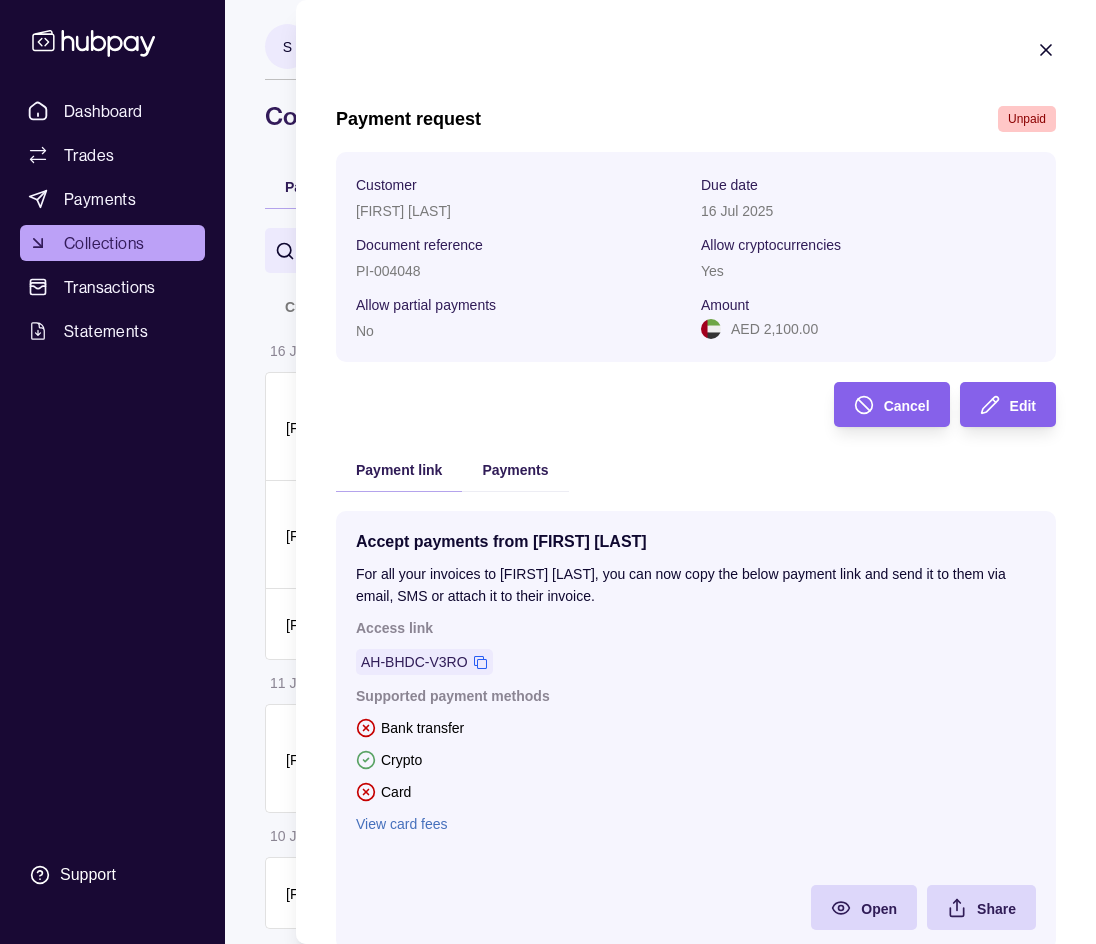 click 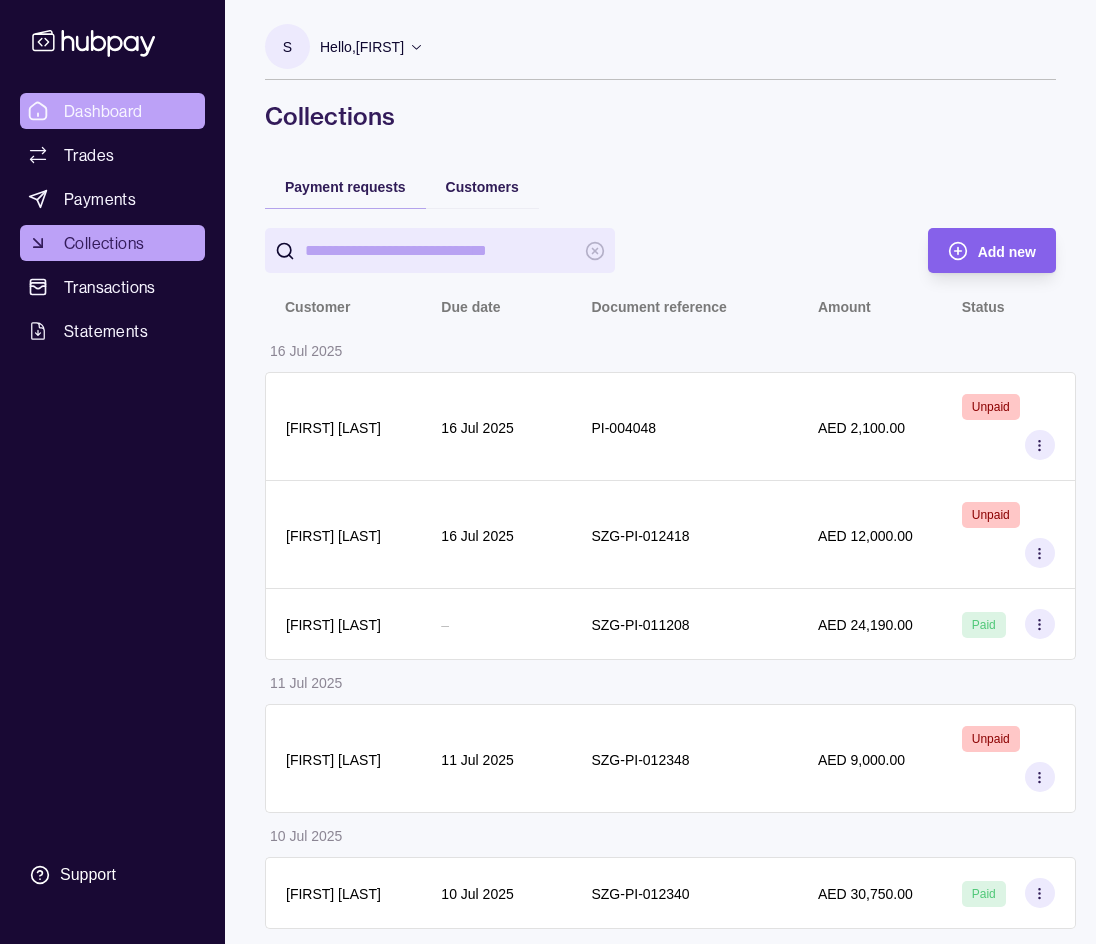 click on "Dashboard" at bounding box center (112, 111) 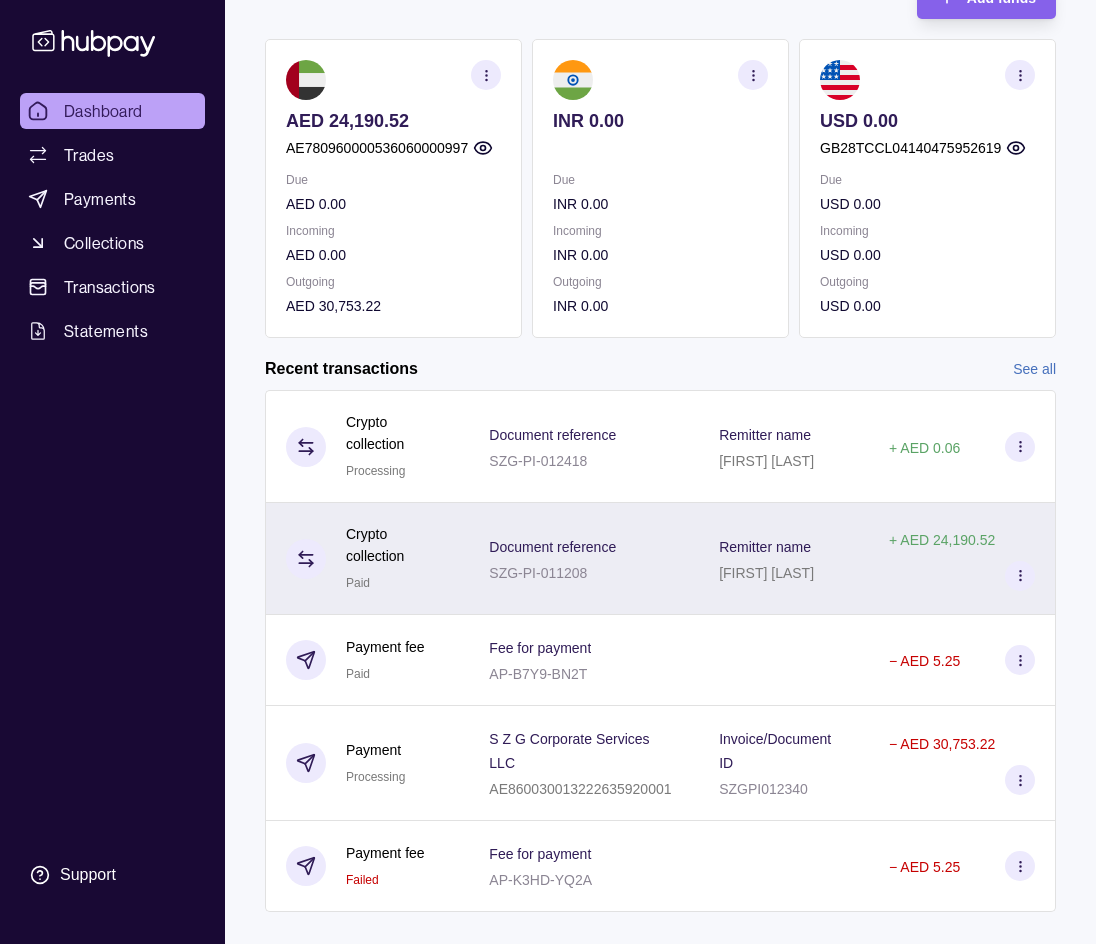 scroll, scrollTop: 300, scrollLeft: 0, axis: vertical 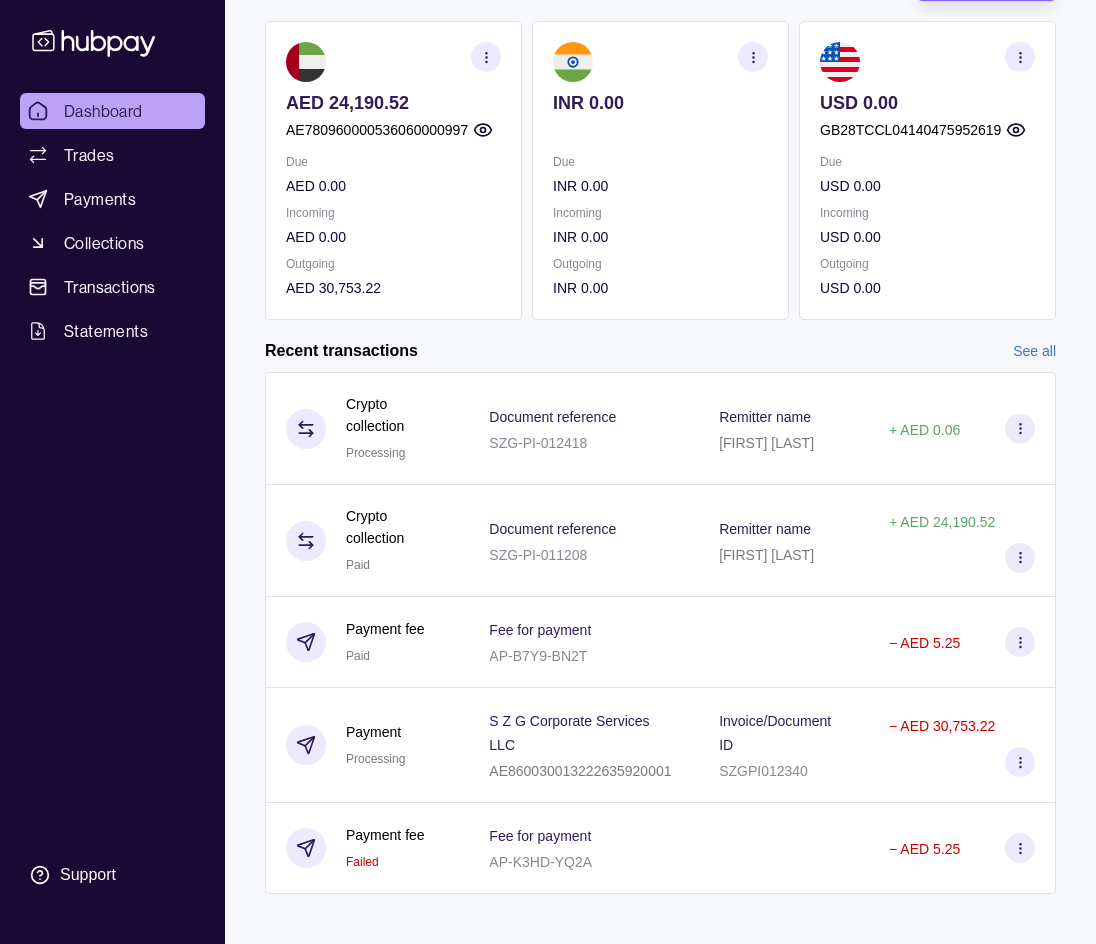 click on "Recent transactions See all" at bounding box center (660, 351) 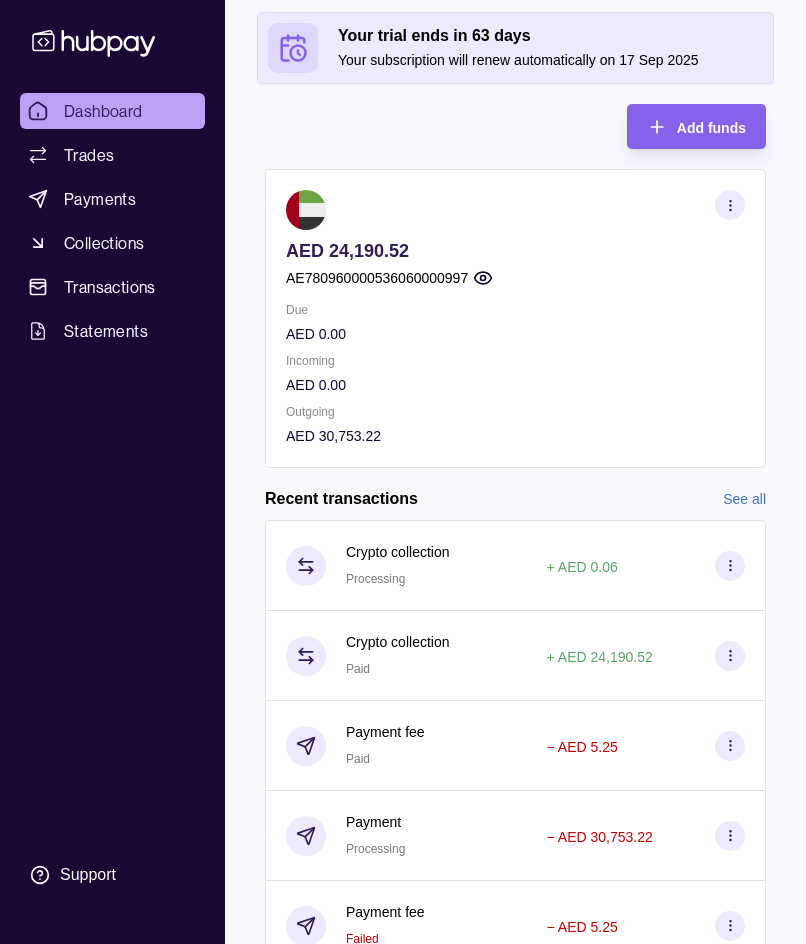 scroll, scrollTop: 151, scrollLeft: 0, axis: vertical 